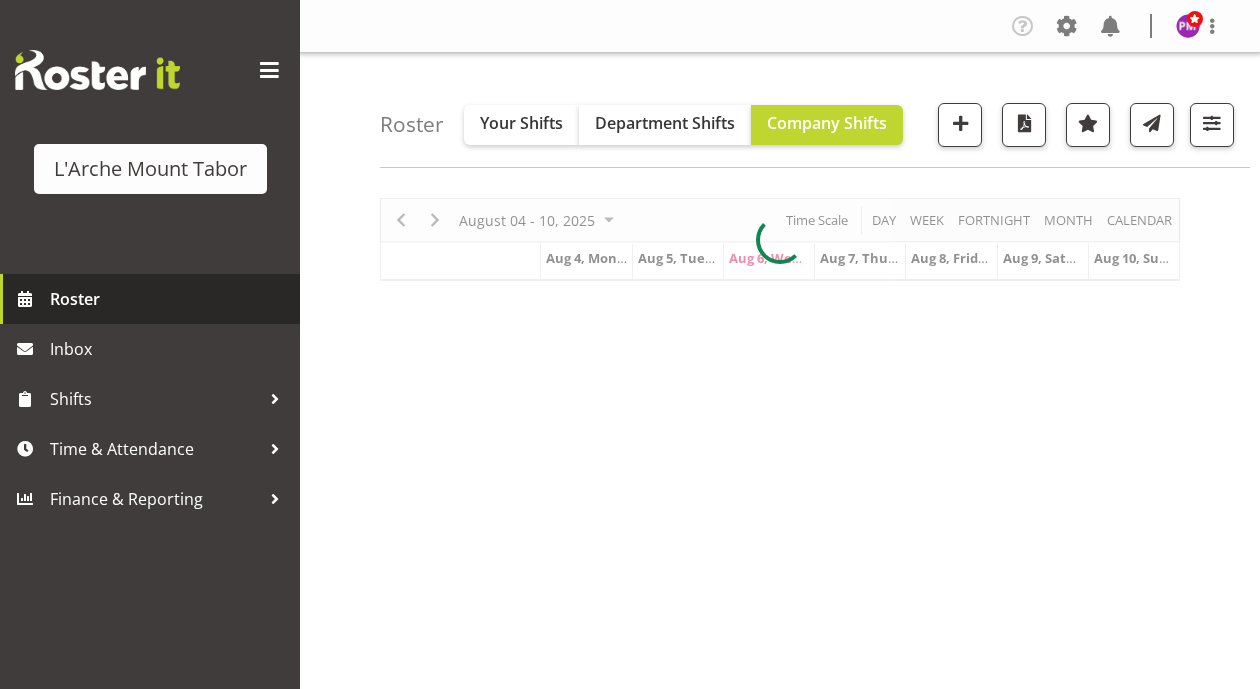 scroll, scrollTop: 0, scrollLeft: 0, axis: both 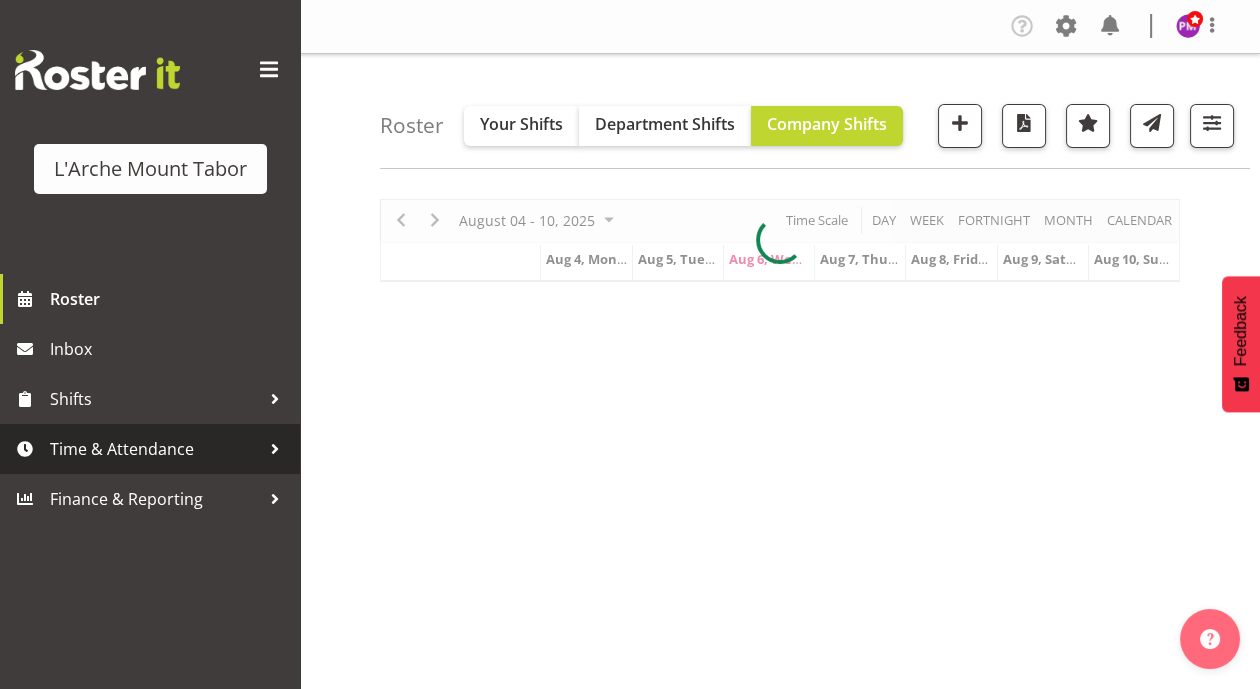 click on "Time & Attendance" at bounding box center [155, 449] 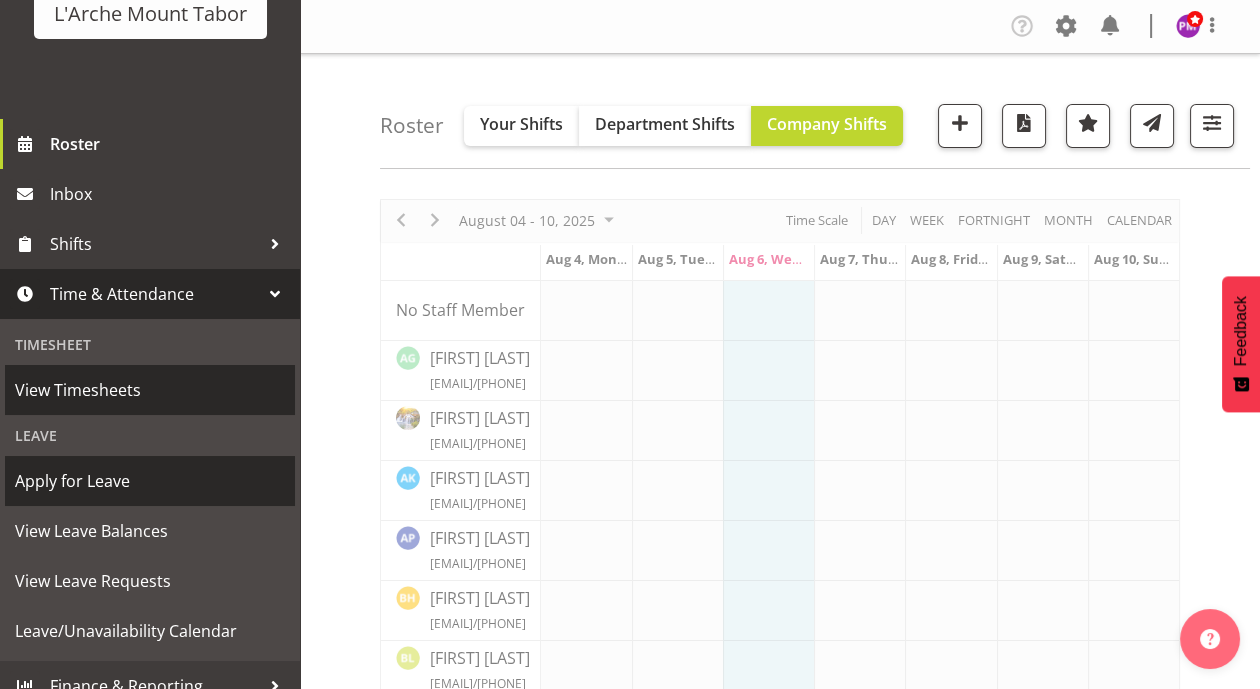 scroll, scrollTop: 176, scrollLeft: 0, axis: vertical 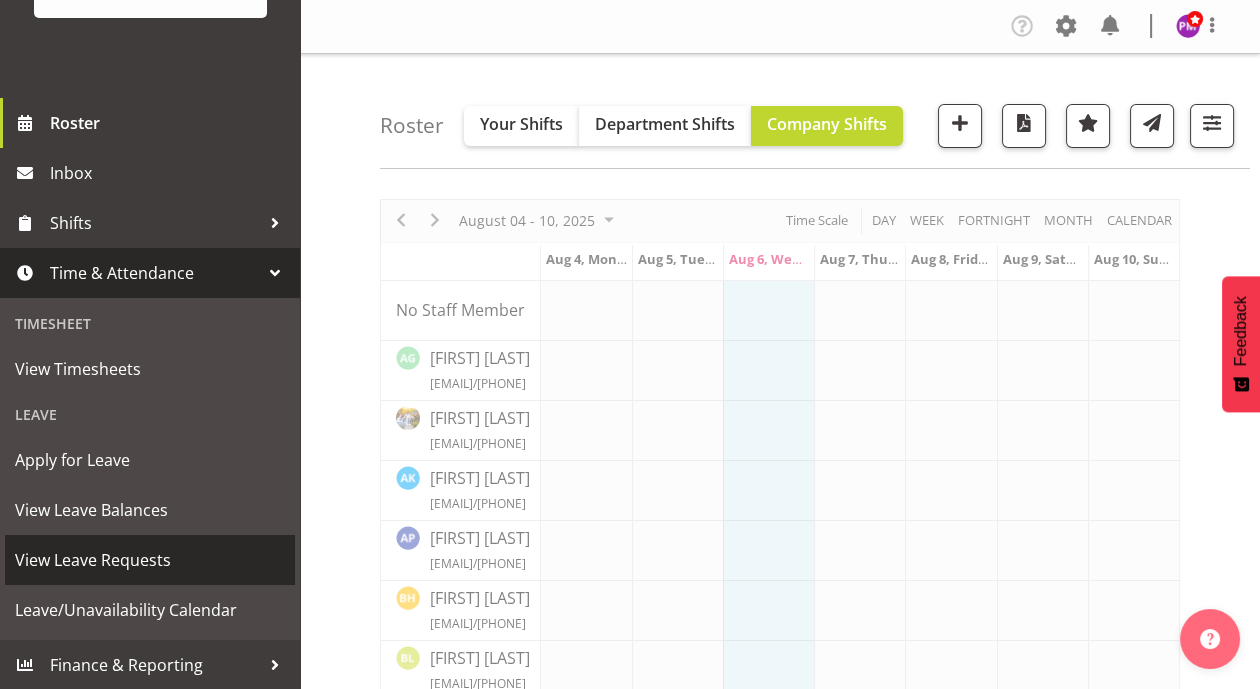 click on "View Leave Requests" at bounding box center [150, 560] 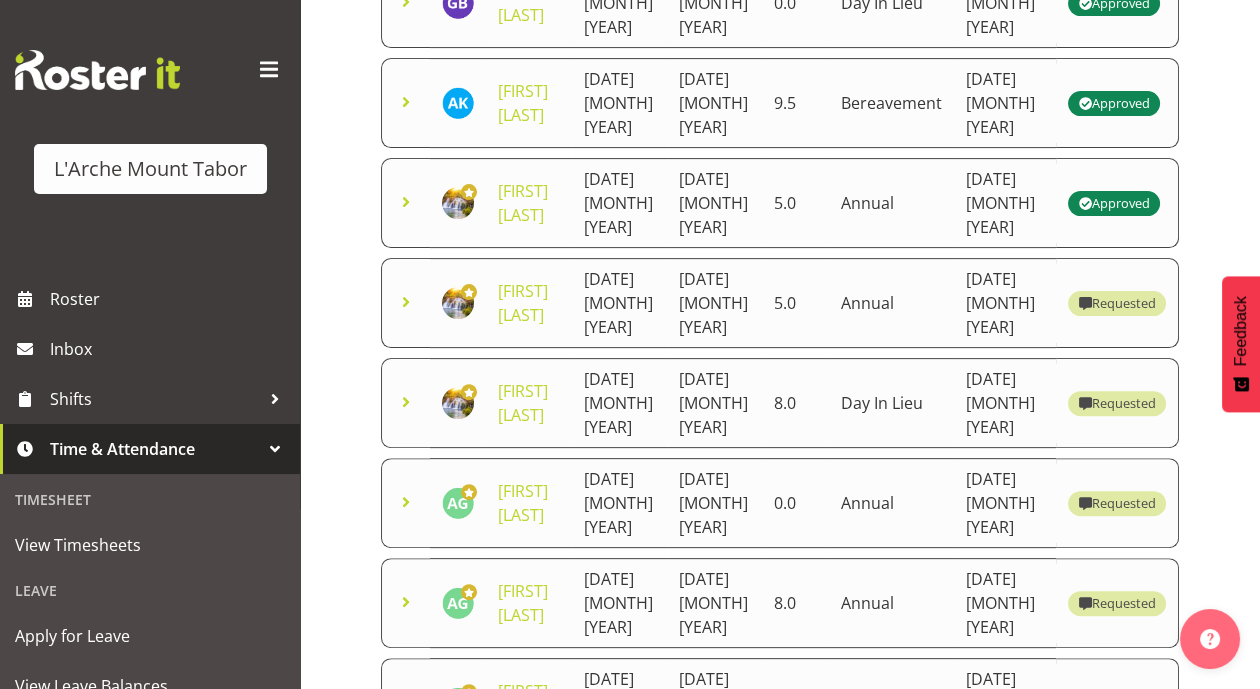 scroll, scrollTop: 1100, scrollLeft: 0, axis: vertical 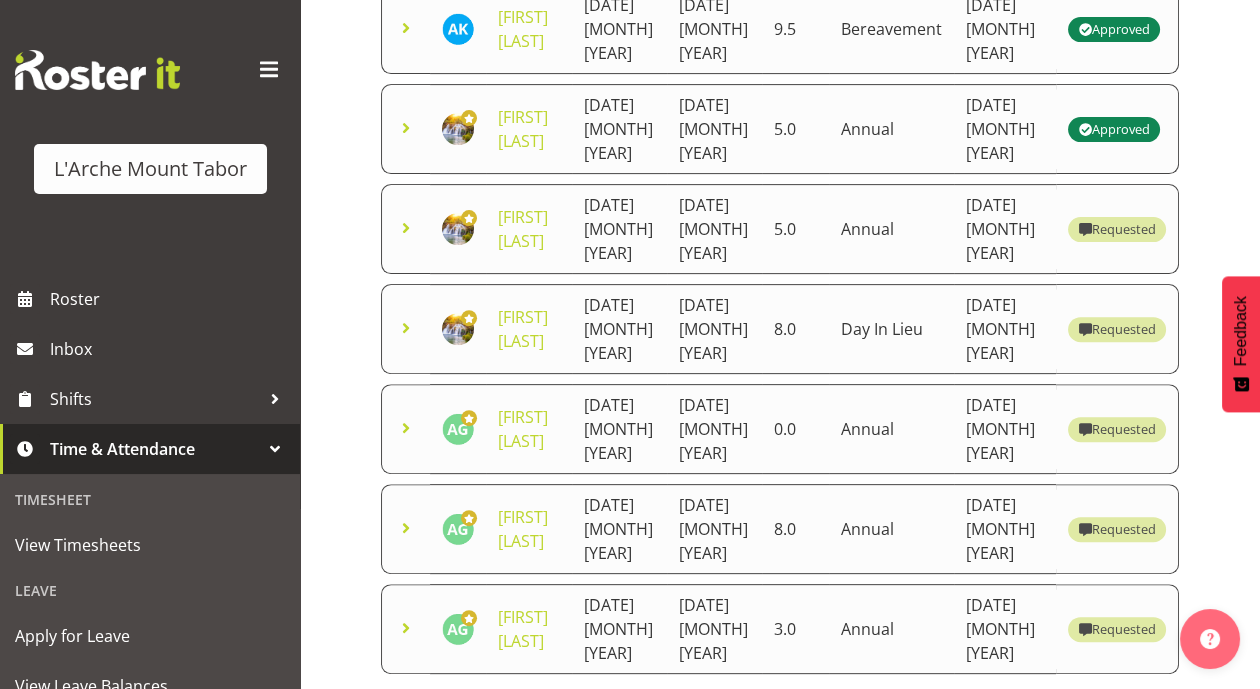 click on "5.0" at bounding box center [795, 229] 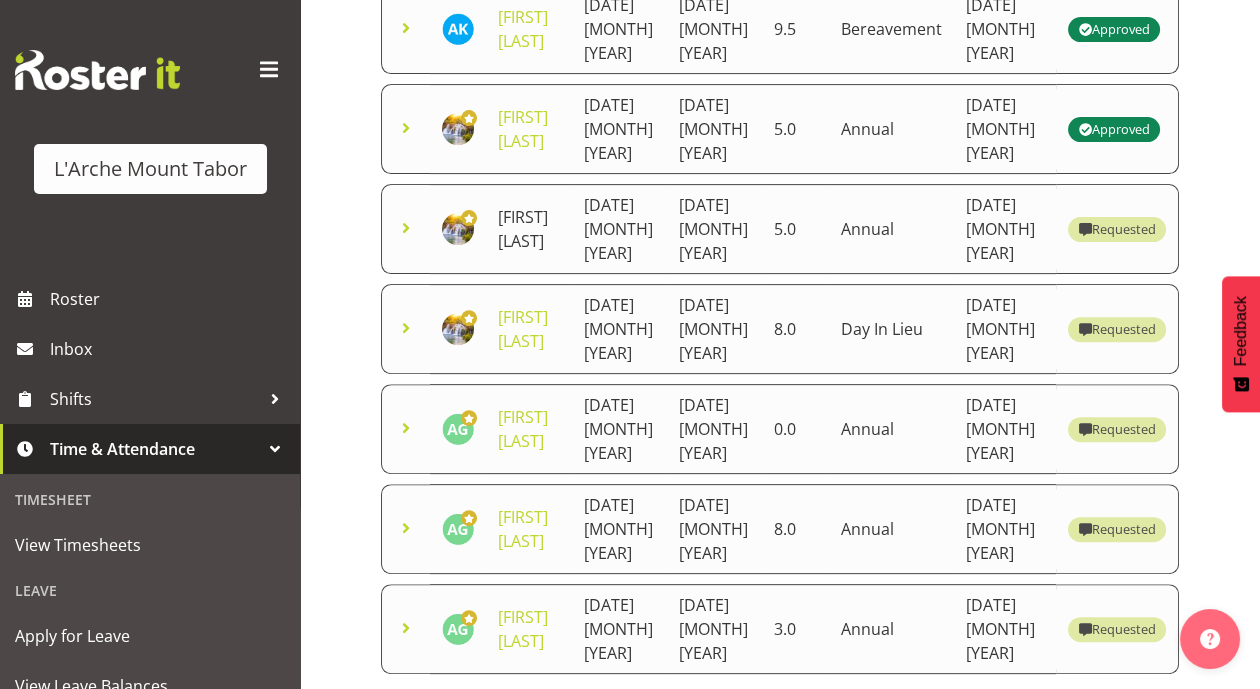 click on "[FIRST] [LAST]" at bounding box center [523, 229] 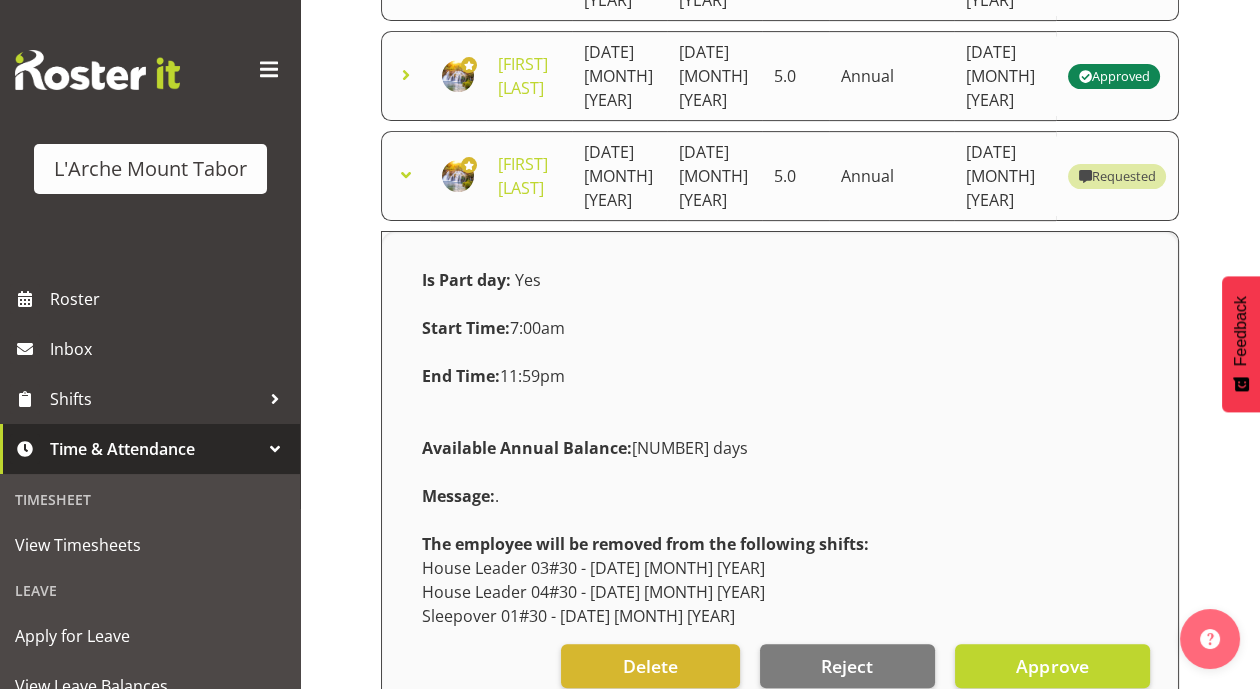 scroll, scrollTop: 1338, scrollLeft: 0, axis: vertical 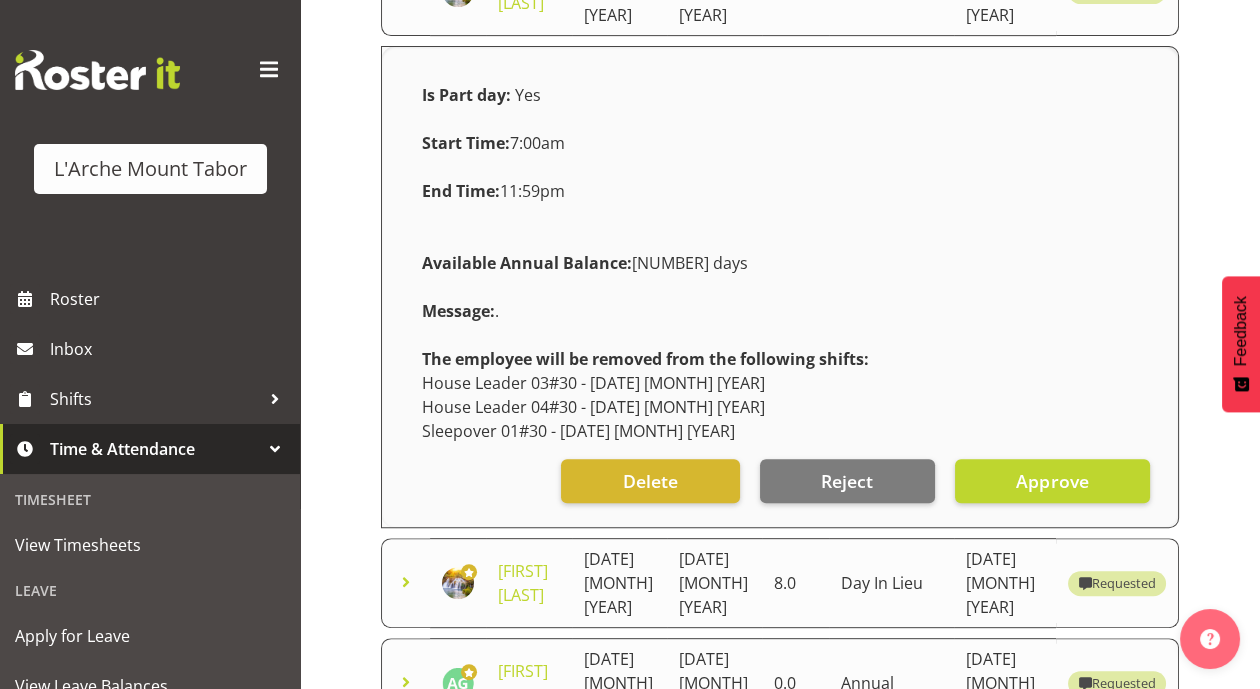 click on "Is Part day:    Yes   Start Time:
7:00am
End Time:
11:59pm
Available Annual Balance:
[NUMBER] days
Message:
.
The employee will be removed from the following shifts:
House Leader 03#30 - [DATE] [MONTH] [YEAR]
House Leader 04#30 - [DATE] [MONTH] [YEAR]
Sleepover 01#30 - [DATE] [MONTH] [YEAR]" at bounding box center (780, 263) 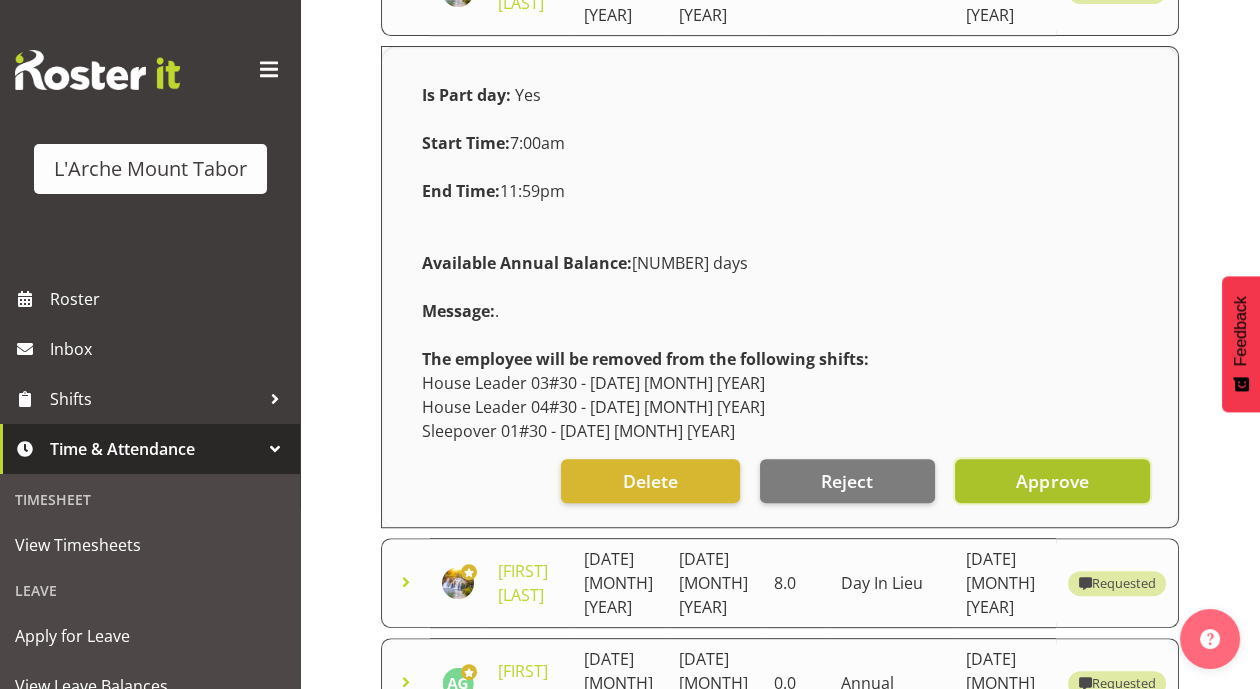 click on "Approve" at bounding box center (1052, 481) 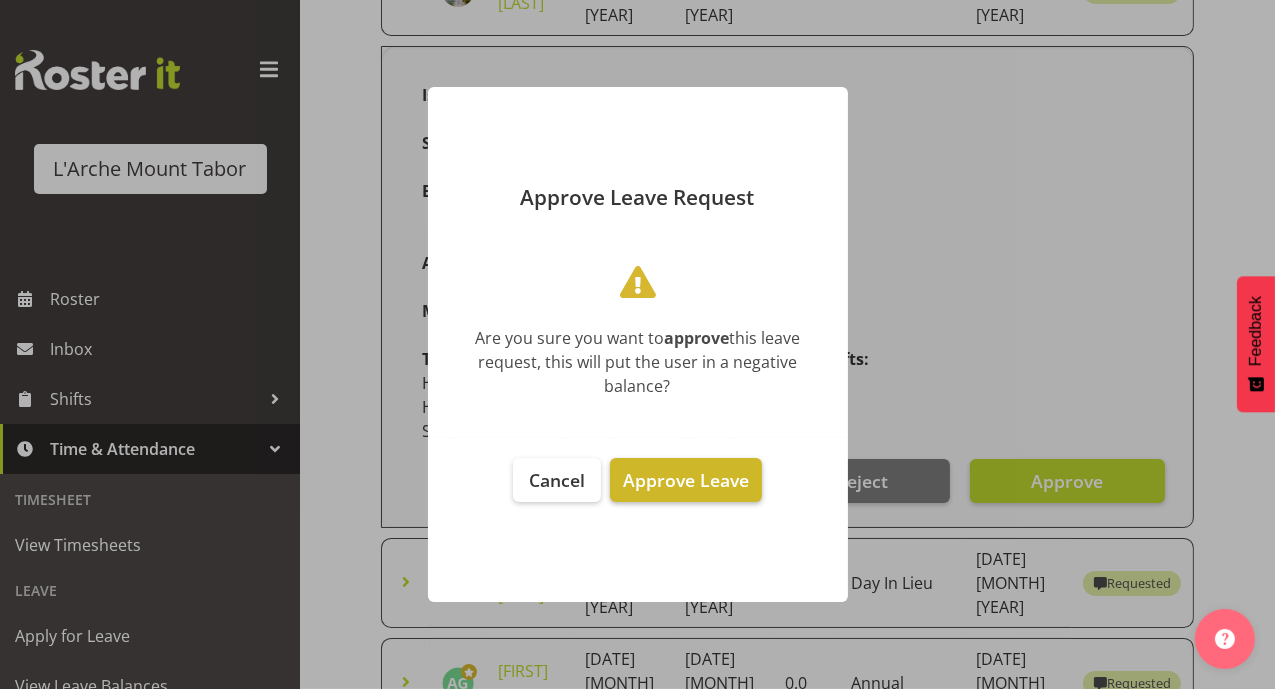 click on "Approve Leave" at bounding box center [686, 480] 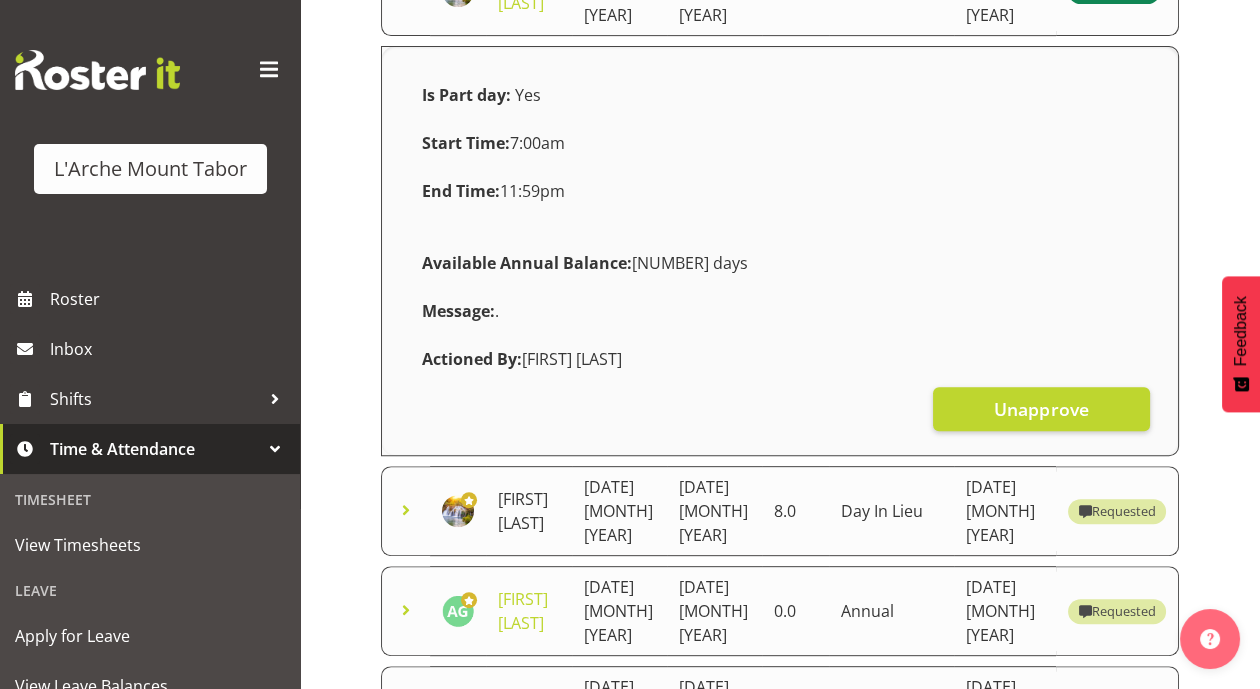 click on "[FIRST] [LAST]" at bounding box center [523, 511] 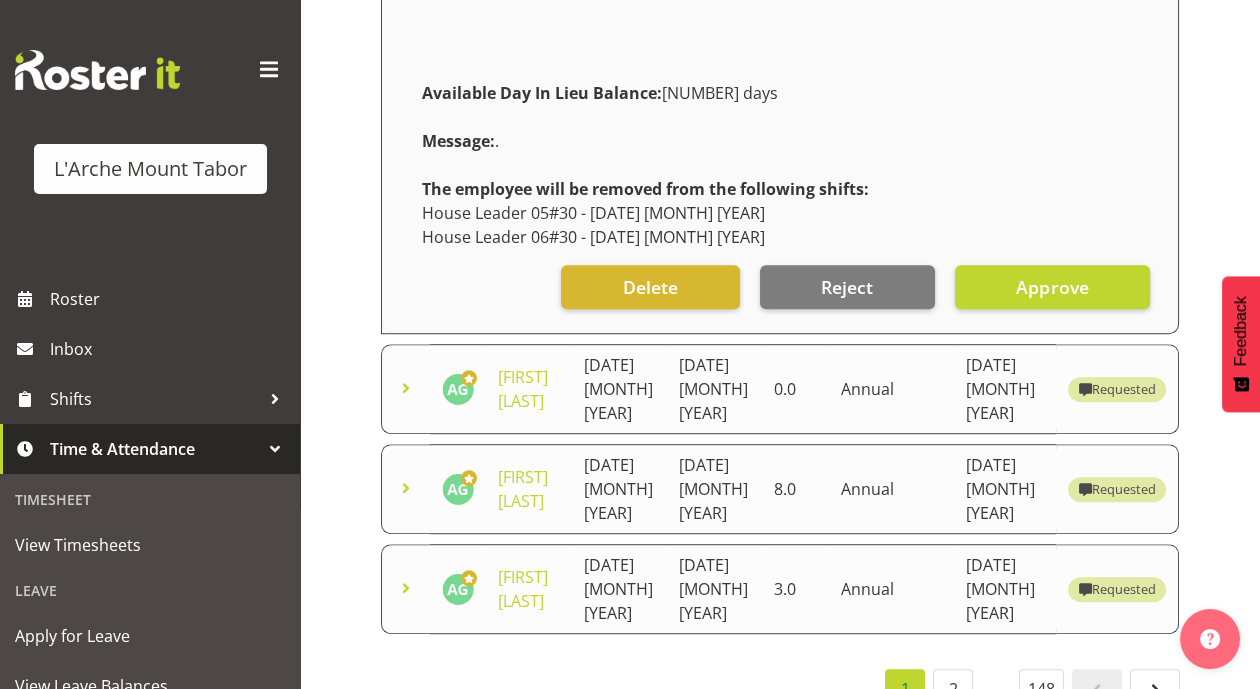 scroll, scrollTop: 1981, scrollLeft: 0, axis: vertical 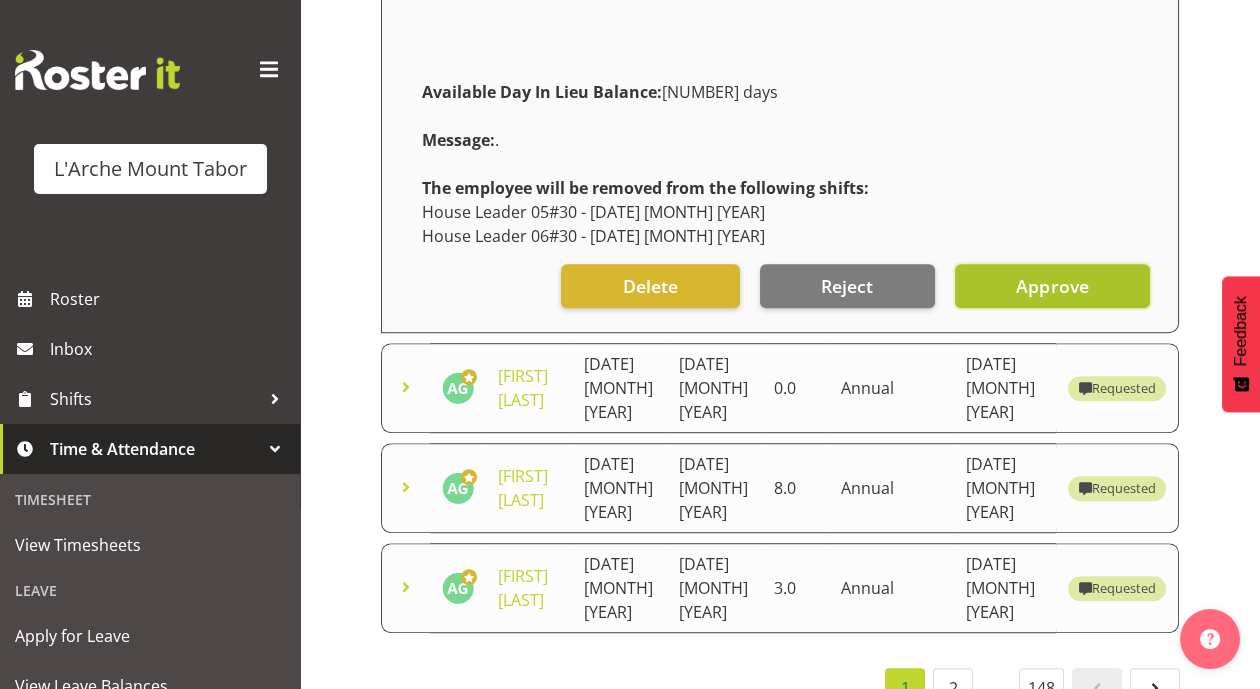 click on "Approve" at bounding box center [1052, 286] 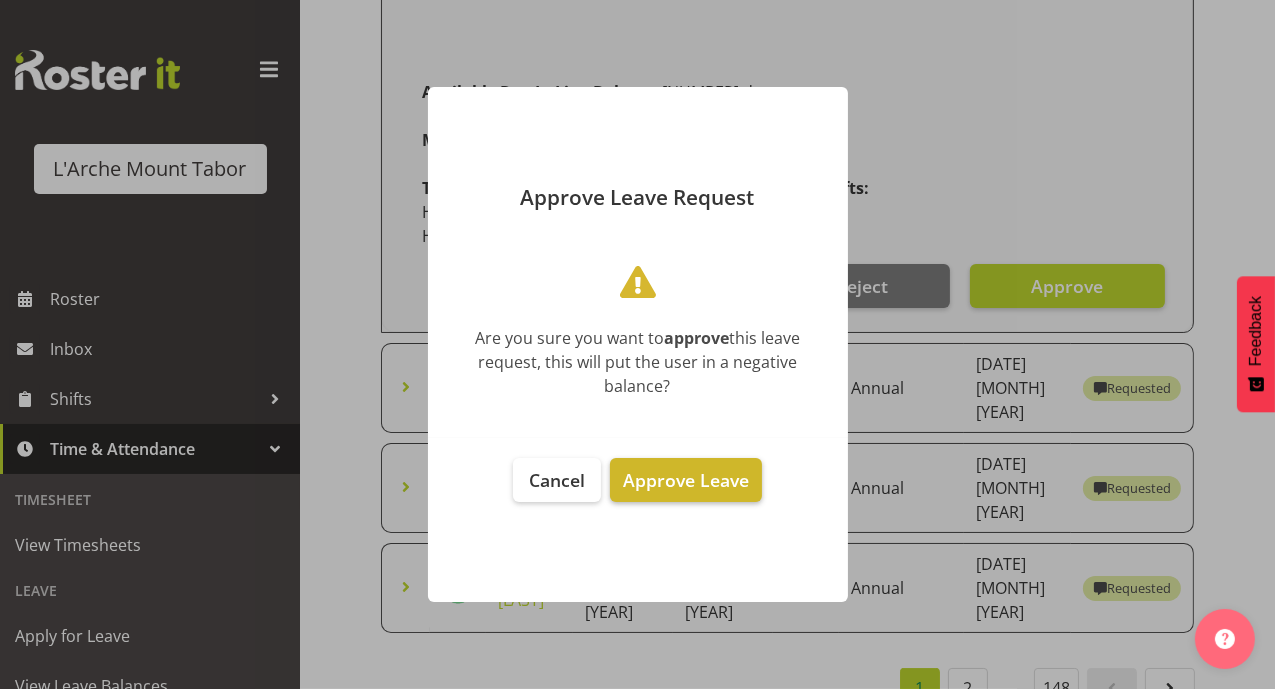 click on "Approve Leave" at bounding box center [686, 480] 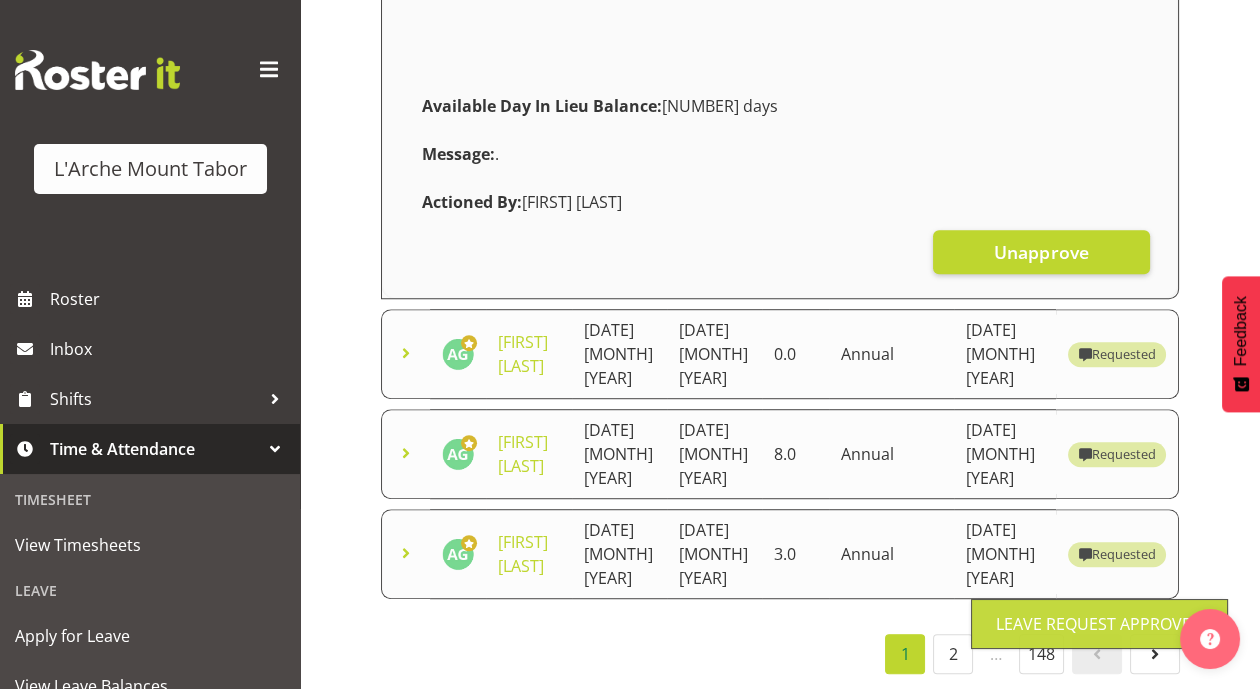 scroll, scrollTop: 1933, scrollLeft: 0, axis: vertical 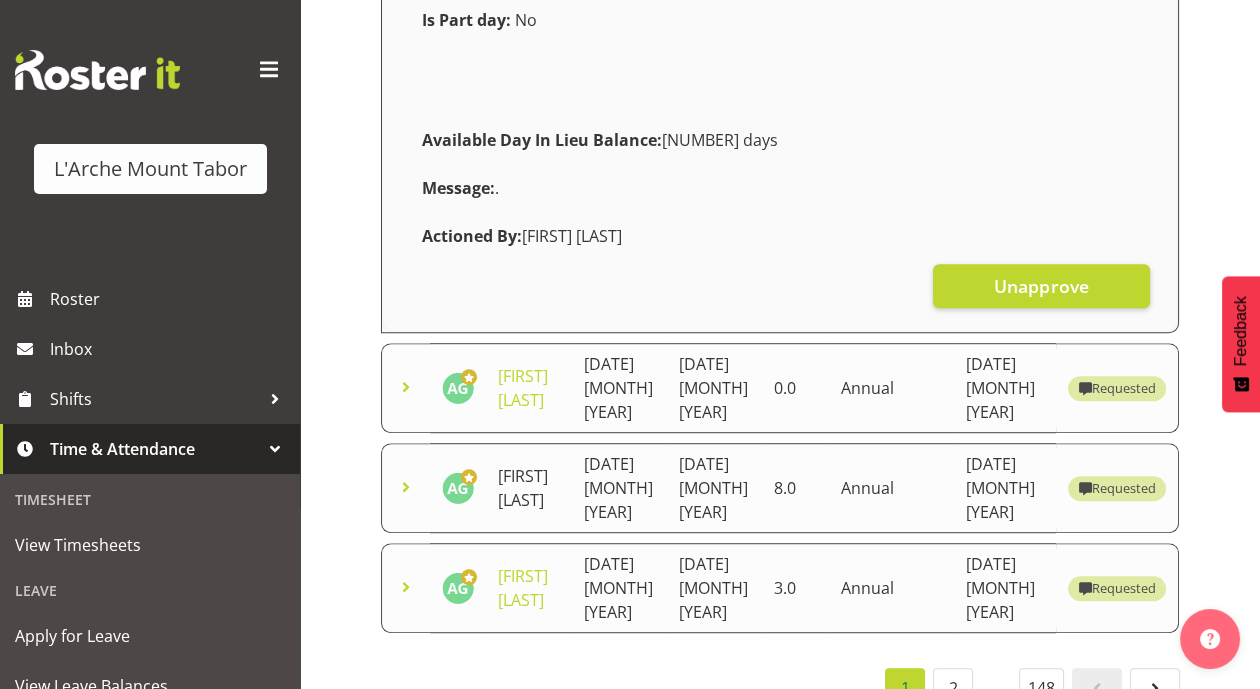 click on "[FIRST] [LAST]" at bounding box center [523, 488] 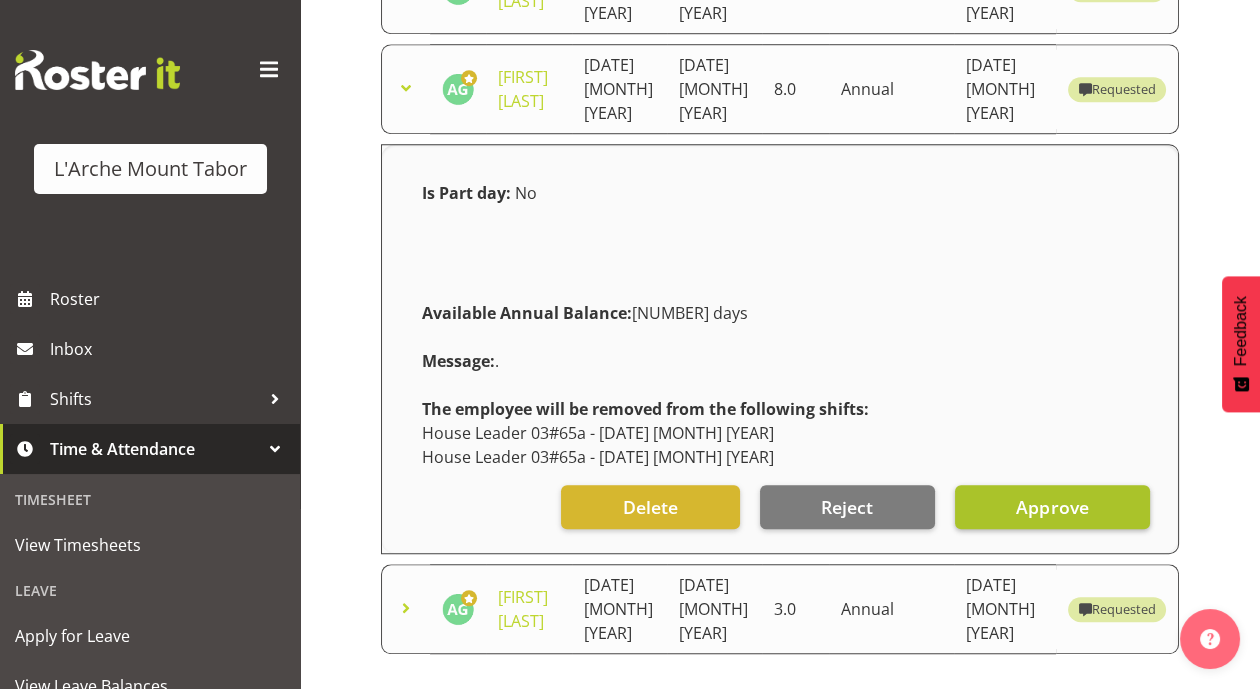 scroll, scrollTop: 2352, scrollLeft: 0, axis: vertical 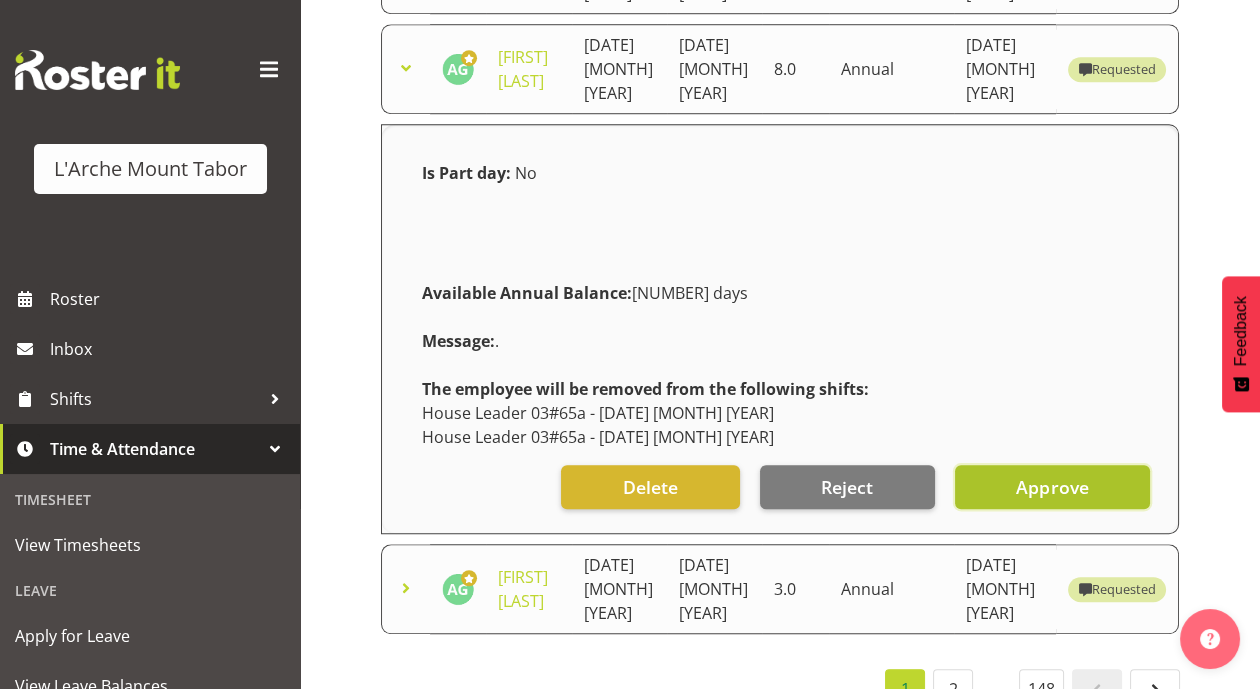 click on "Approve" at bounding box center (1052, 487) 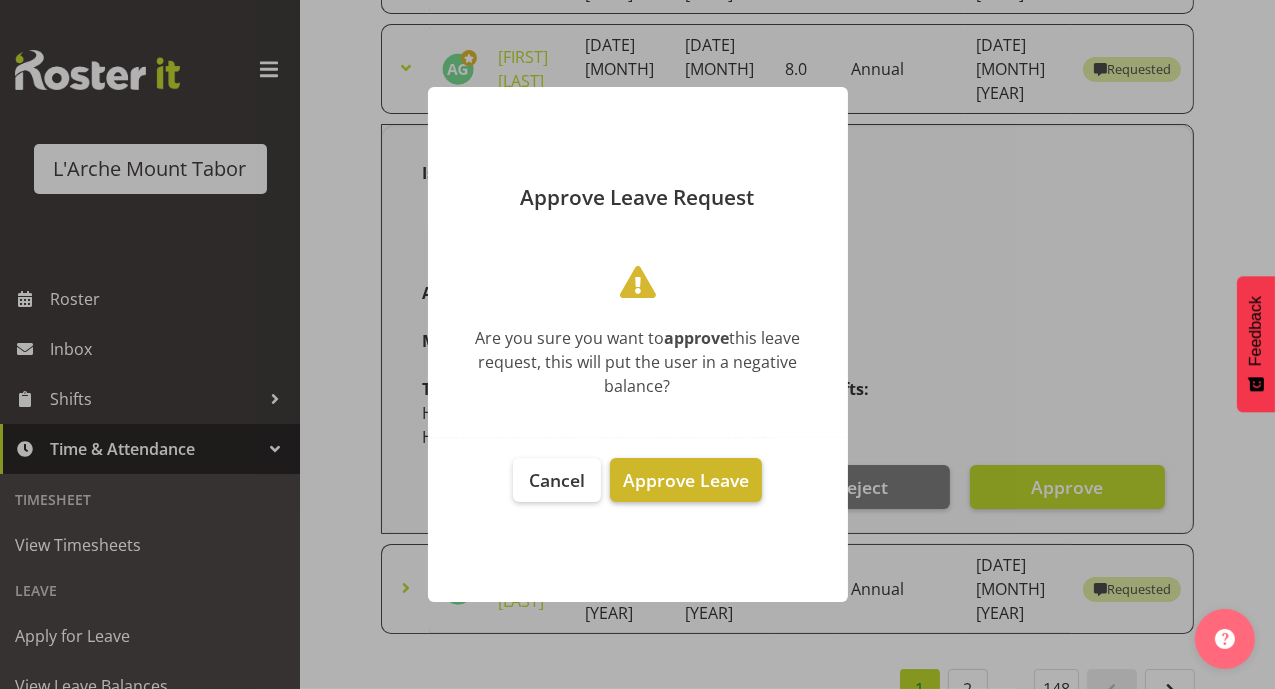 click on "Approve Leave" at bounding box center [686, 480] 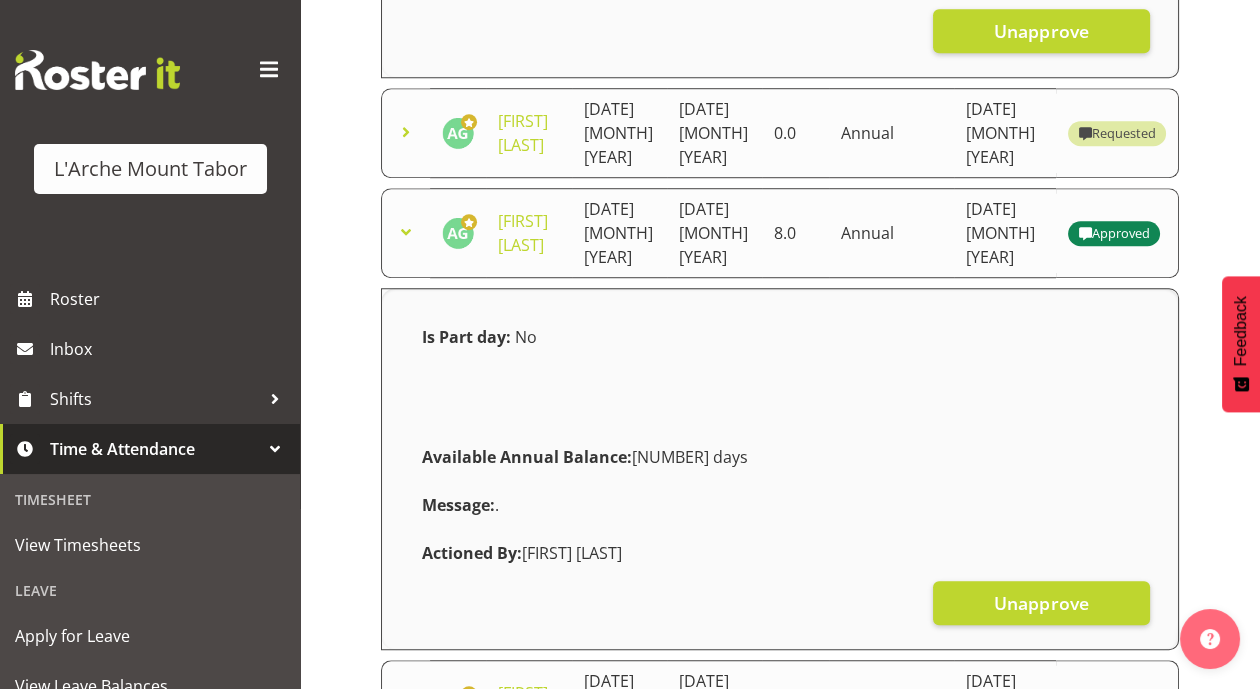 scroll, scrollTop: 2205, scrollLeft: 0, axis: vertical 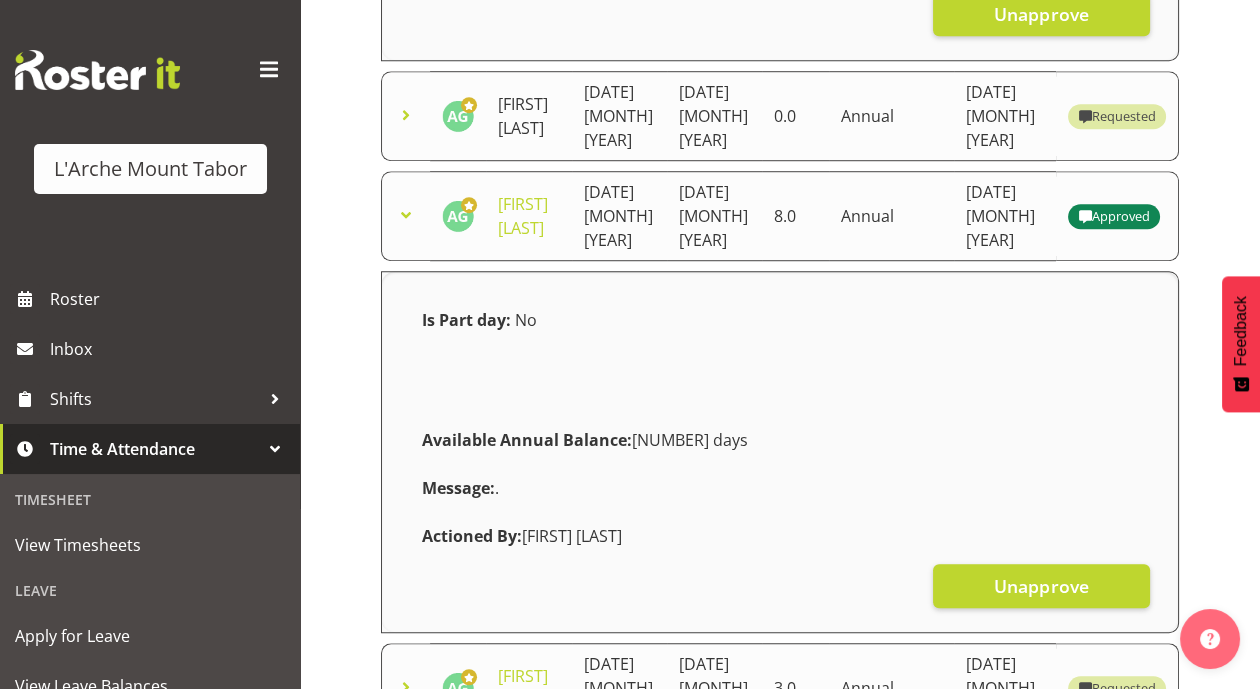 click on "[FIRST] [LAST]" at bounding box center (523, 116) 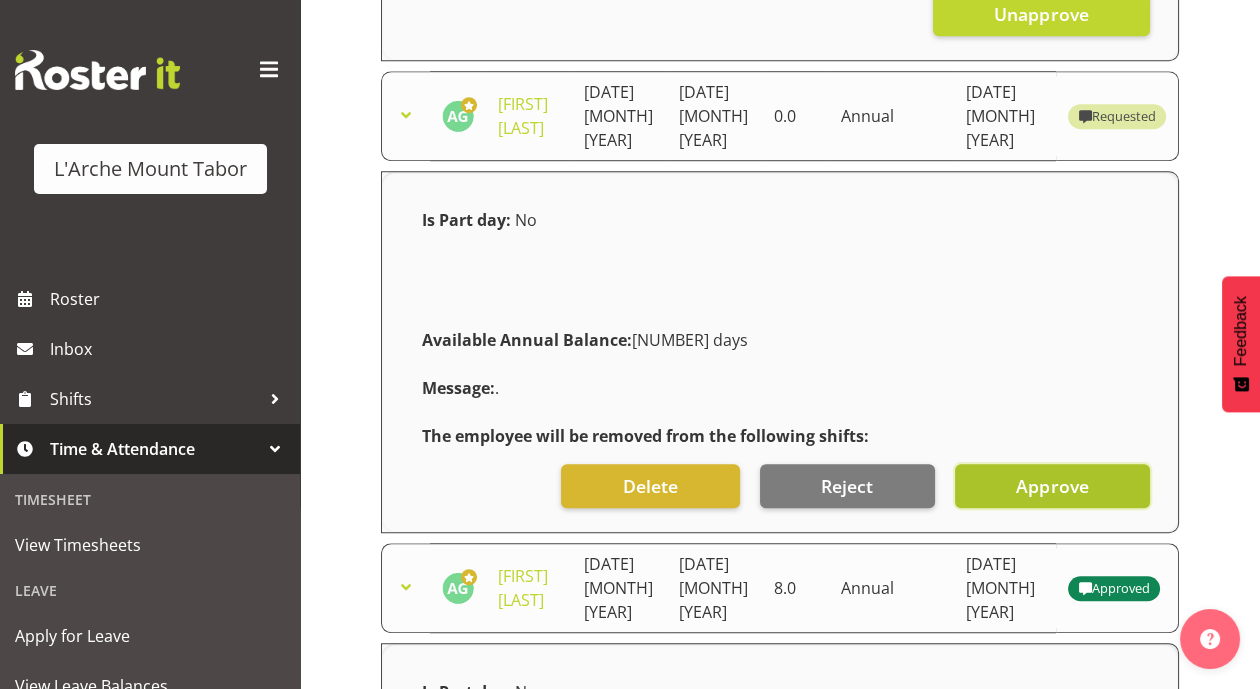 click on "Approve" at bounding box center [1052, 486] 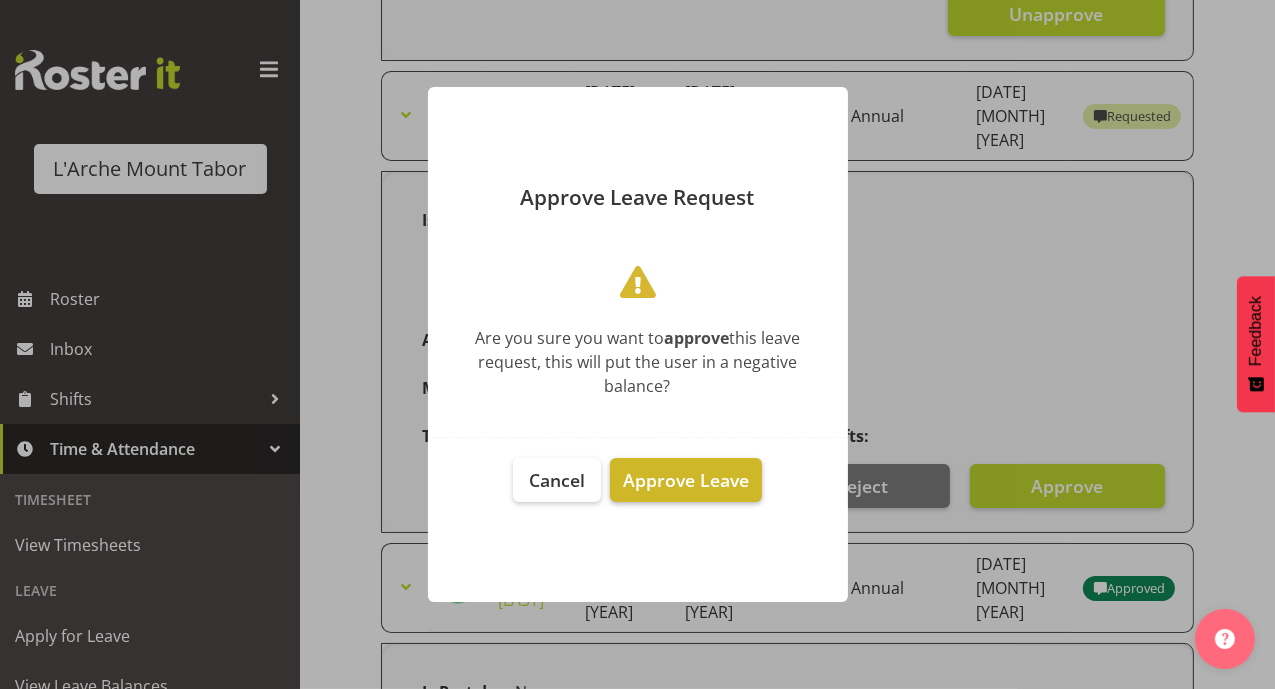 click on "Approve Leave" at bounding box center (686, 480) 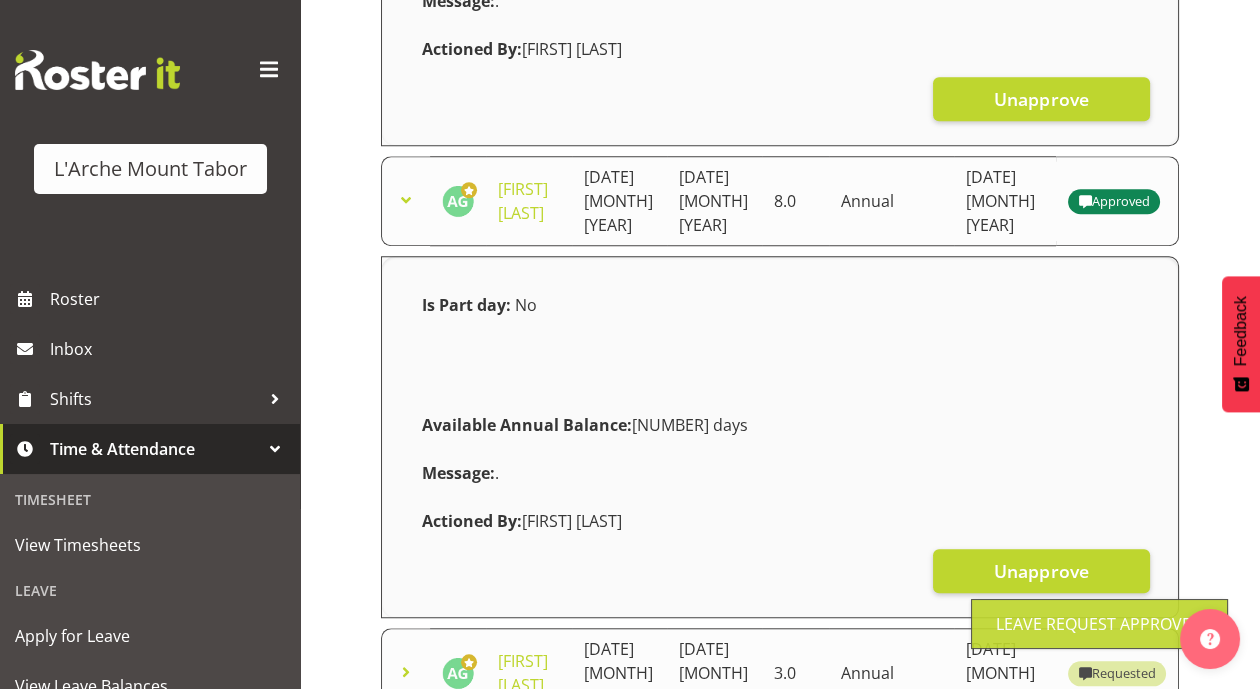 scroll, scrollTop: 2675, scrollLeft: 0, axis: vertical 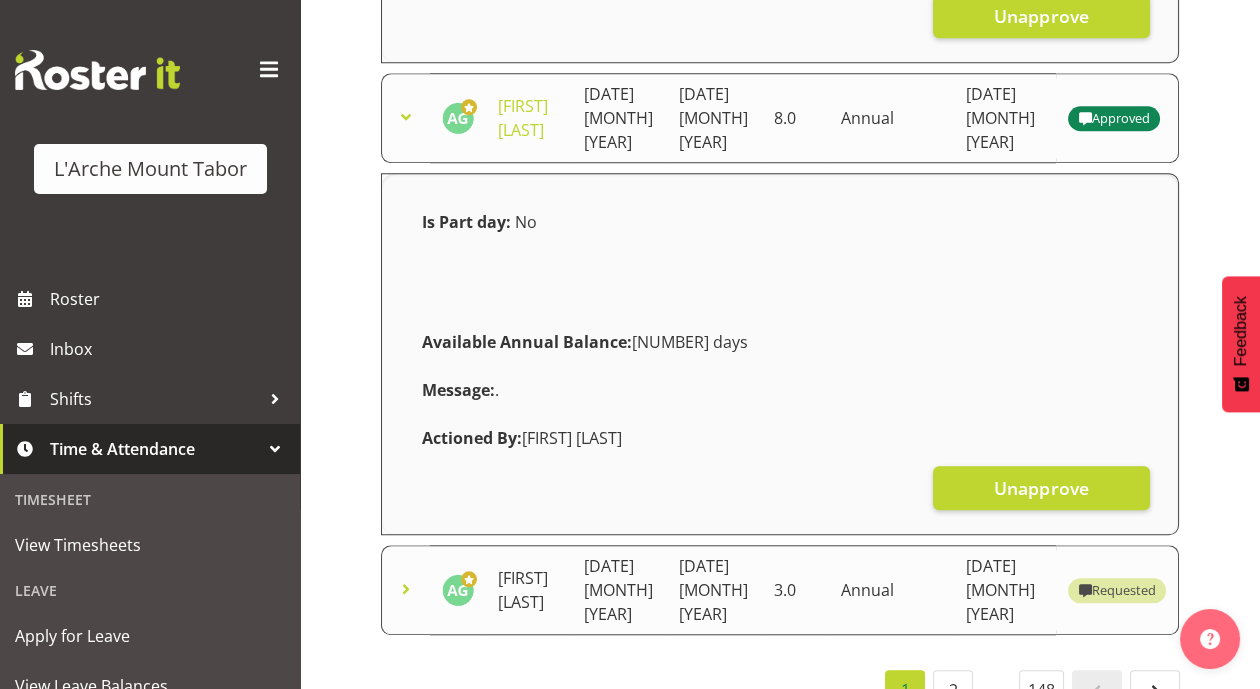 click on "[FIRST] [LAST]" at bounding box center [523, 590] 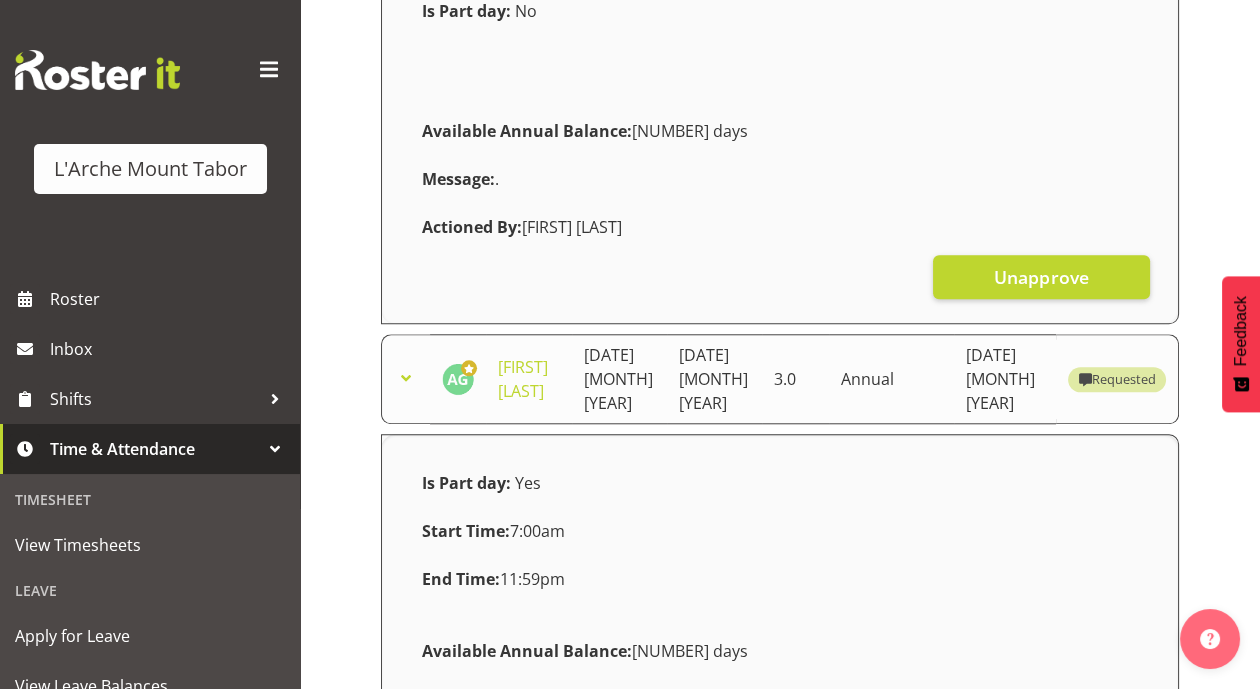 scroll, scrollTop: 3141, scrollLeft: 0, axis: vertical 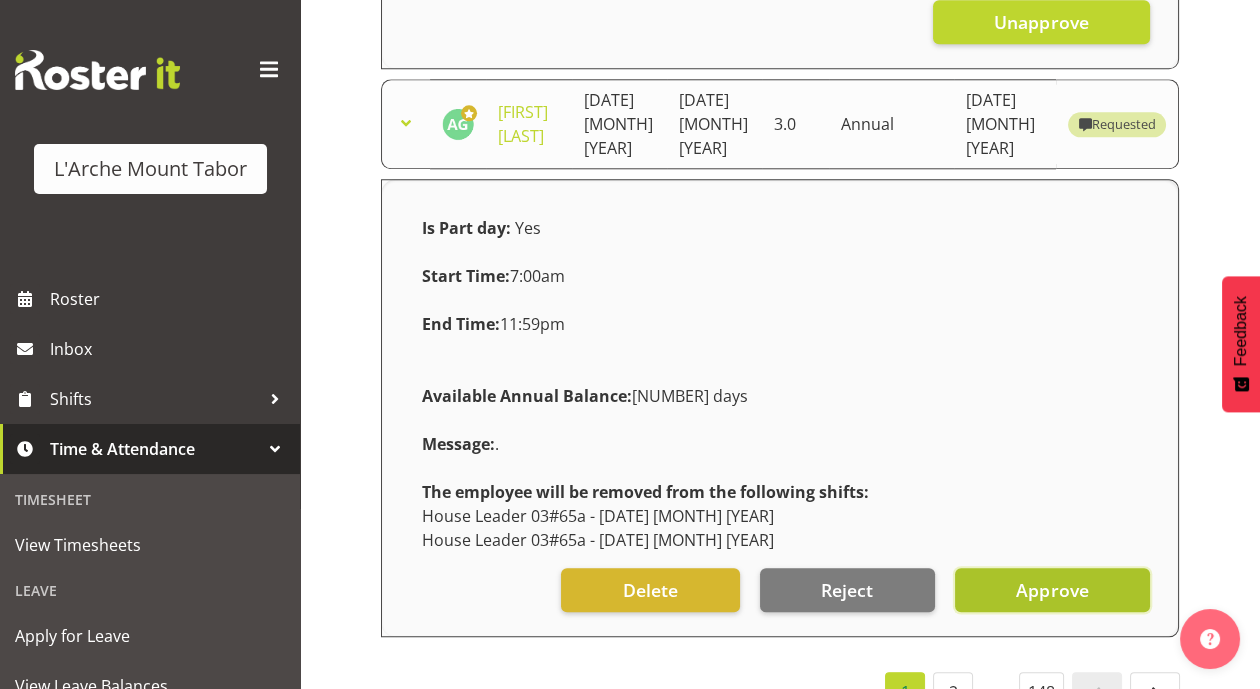 click on "Approve" at bounding box center [1052, 590] 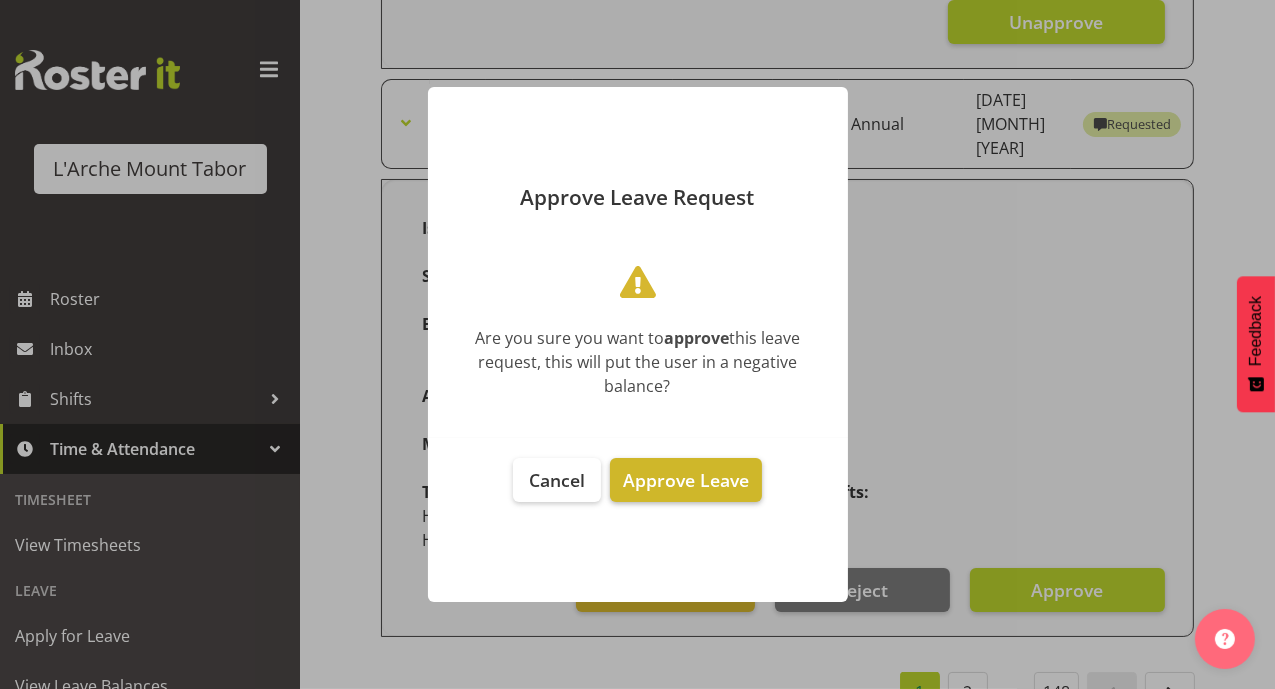 click on "Approve Leave" at bounding box center (686, 480) 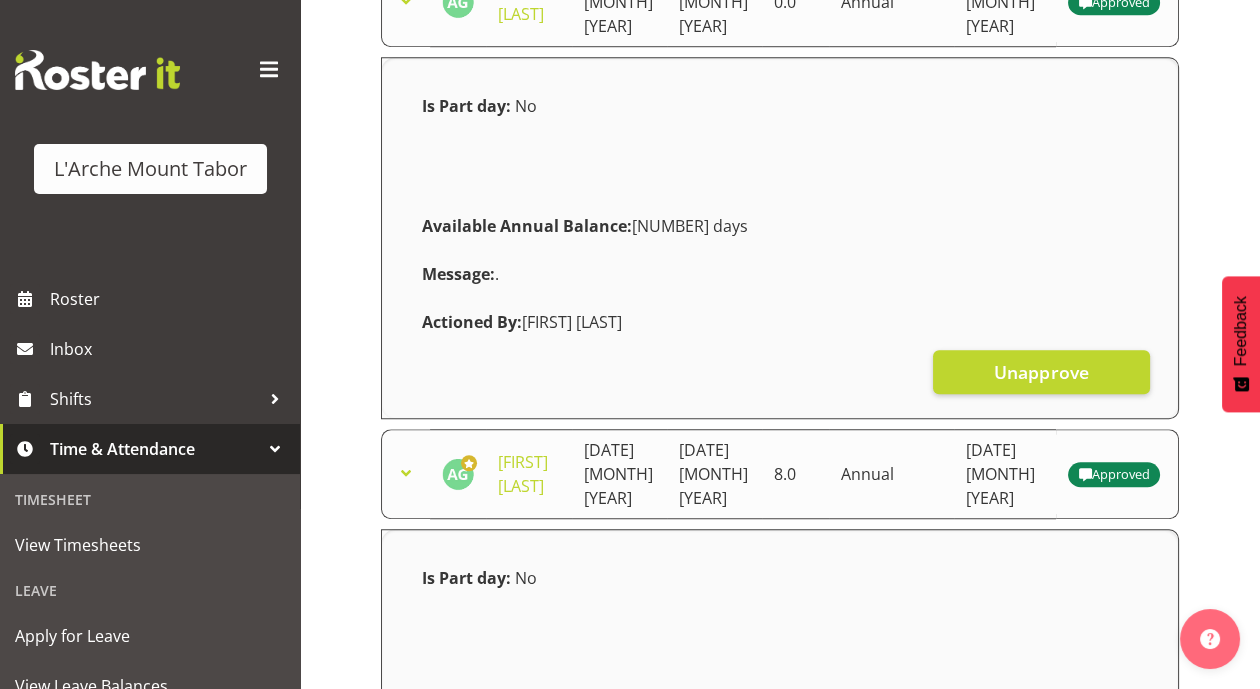 scroll, scrollTop: 3093, scrollLeft: 0, axis: vertical 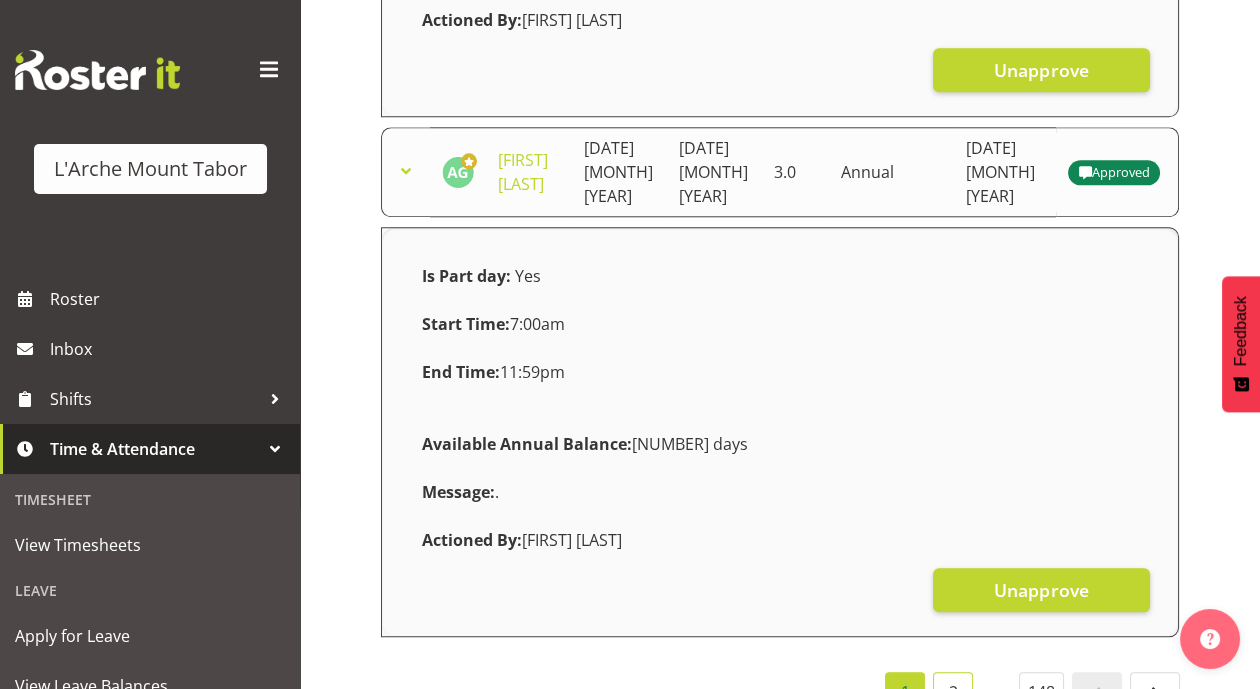 click on "2" at bounding box center (953, 692) 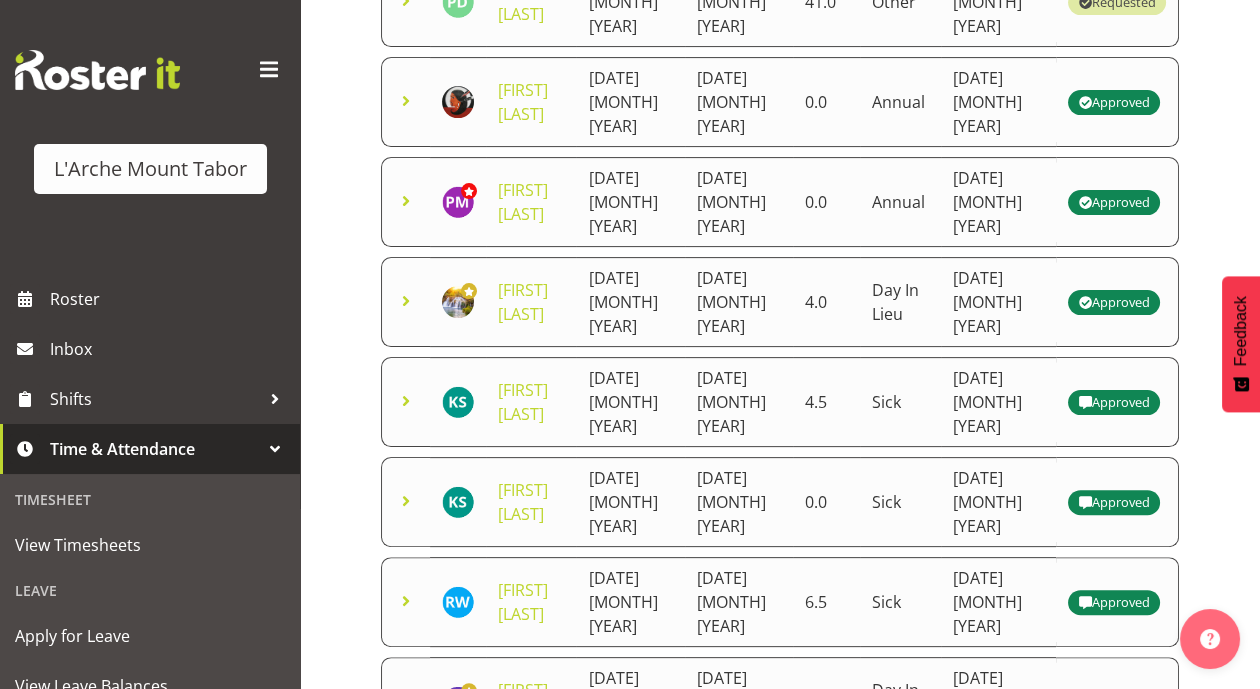 scroll, scrollTop: 928, scrollLeft: 0, axis: vertical 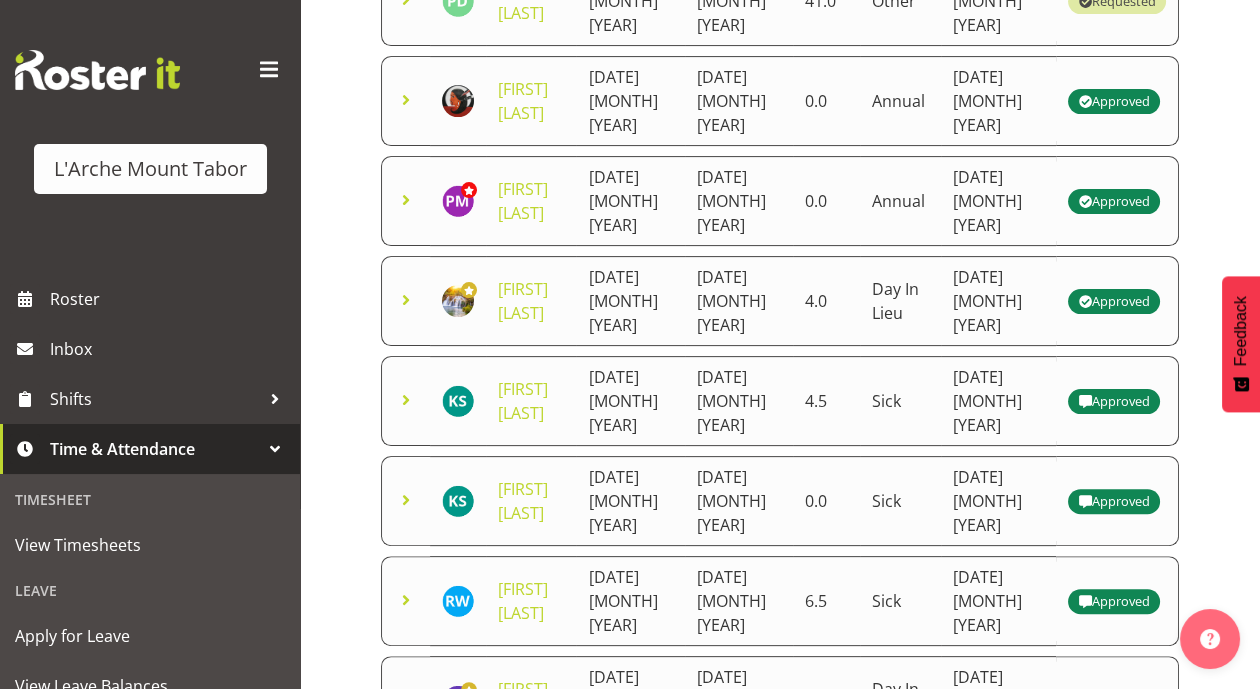 click on "1" at bounding box center (857, 901) 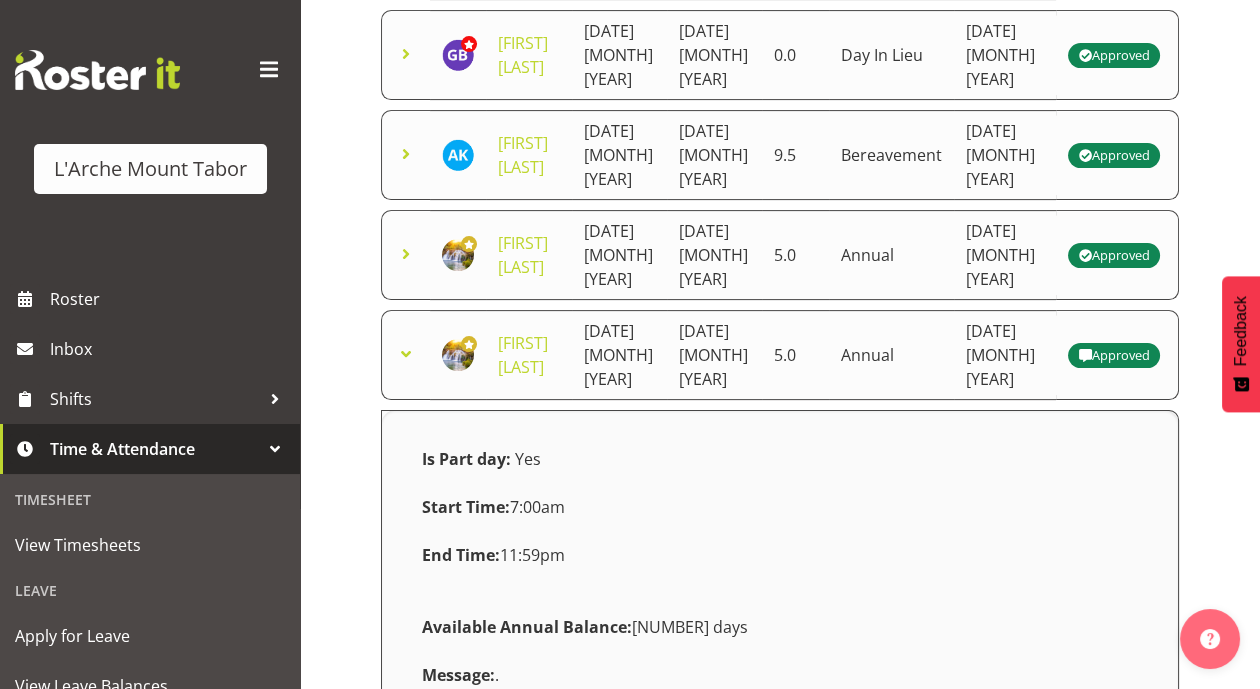 scroll, scrollTop: 1045, scrollLeft: 0, axis: vertical 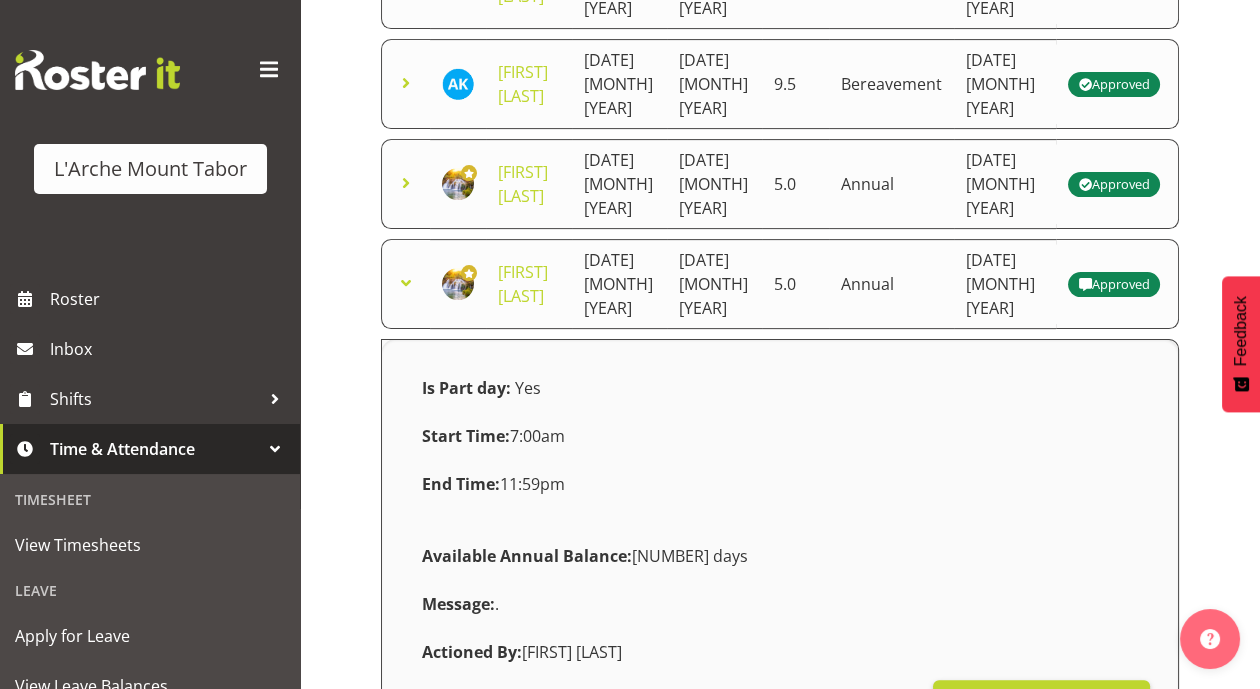 click on "Is Part day:    Yes   Start Time:
7:00am
End Time:
11:59pm
Available Annual Balance:
[NUMBER] days
Message:
.
Actioned By:
[FIRST] [LAST]
Unapprove" at bounding box center (780, 544) 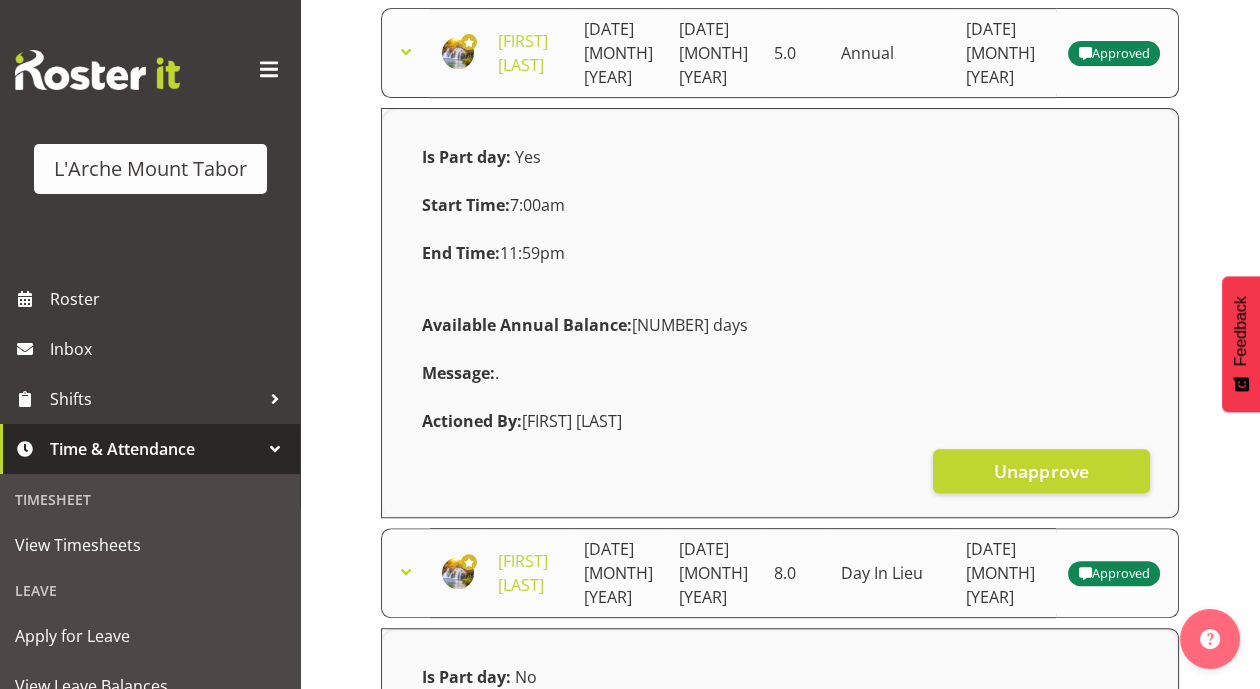 scroll, scrollTop: 1182, scrollLeft: 0, axis: vertical 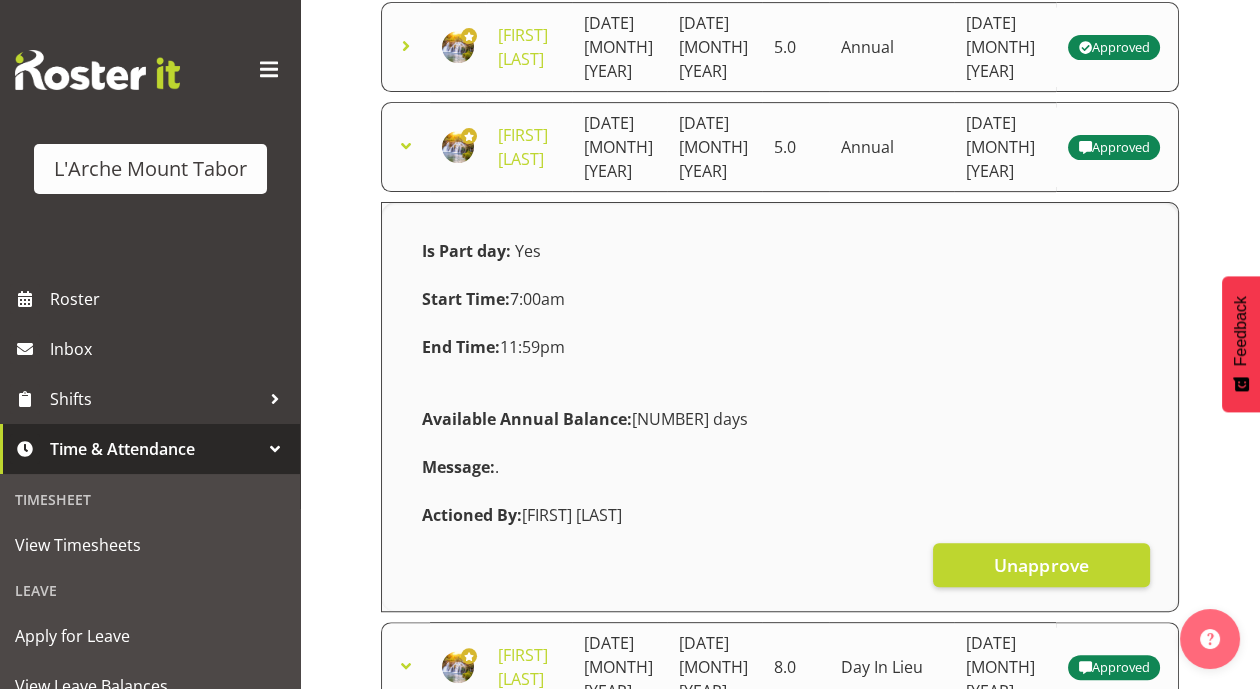 click on "Is Part day:    Yes   Start Time:
7:00am
End Time:
11:59pm
Available Annual Balance:
[NUMBER] days
Message:
.
Actioned By:
[FIRST] [LAST]
Unapprove" at bounding box center (780, 407) 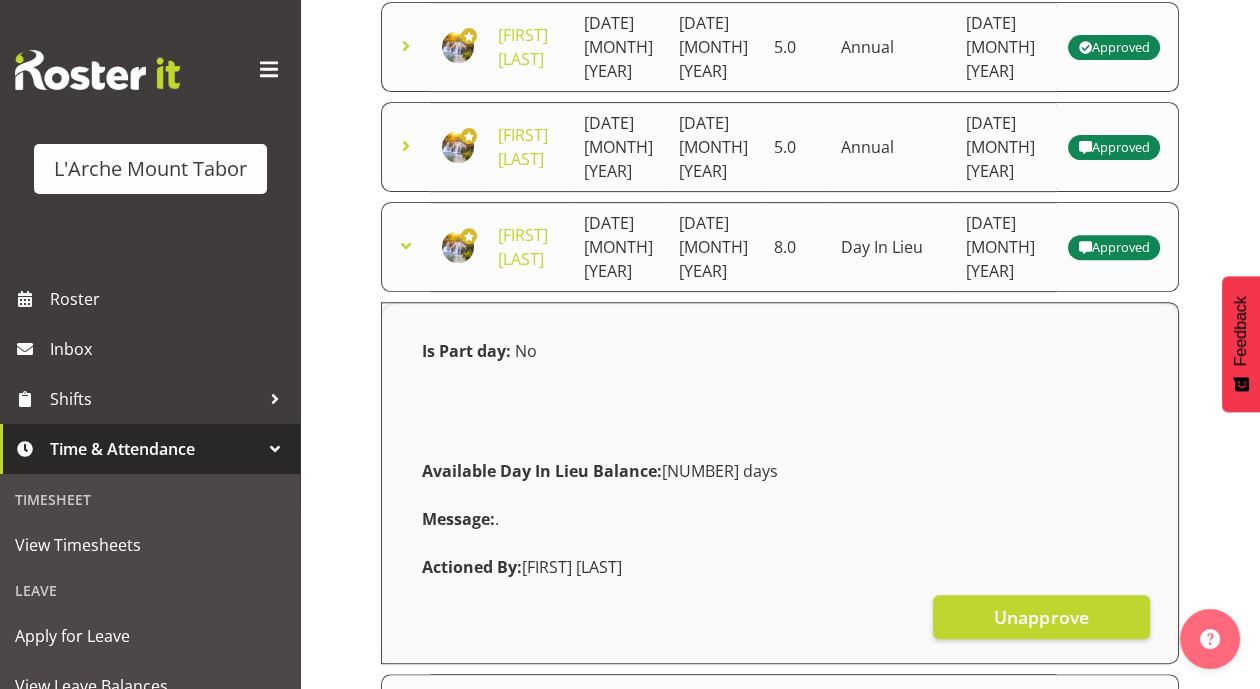 click at bounding box center (406, 246) 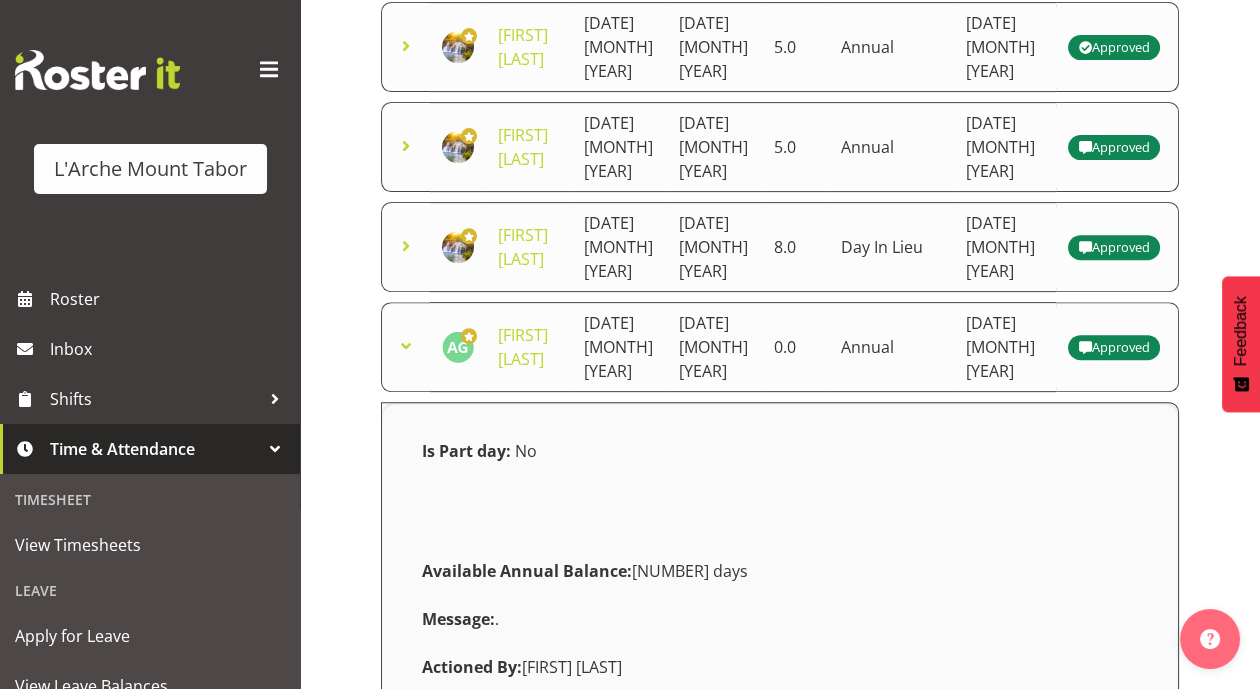 click at bounding box center [406, 346] 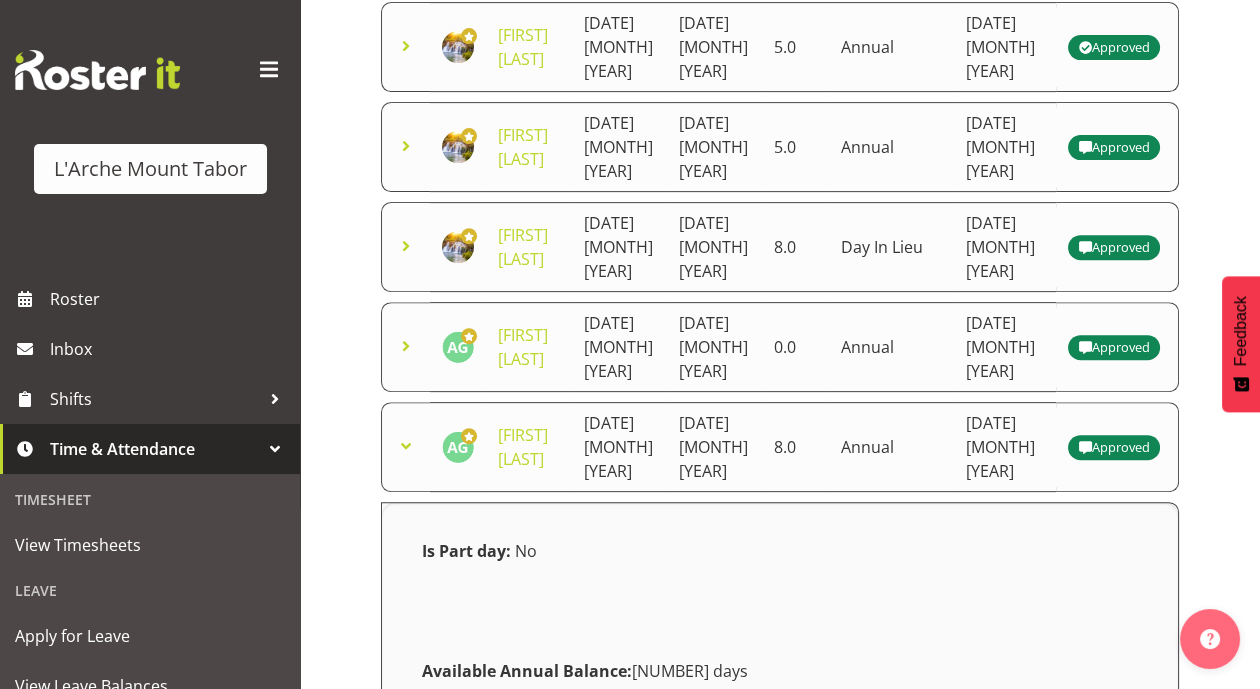 click at bounding box center (406, 446) 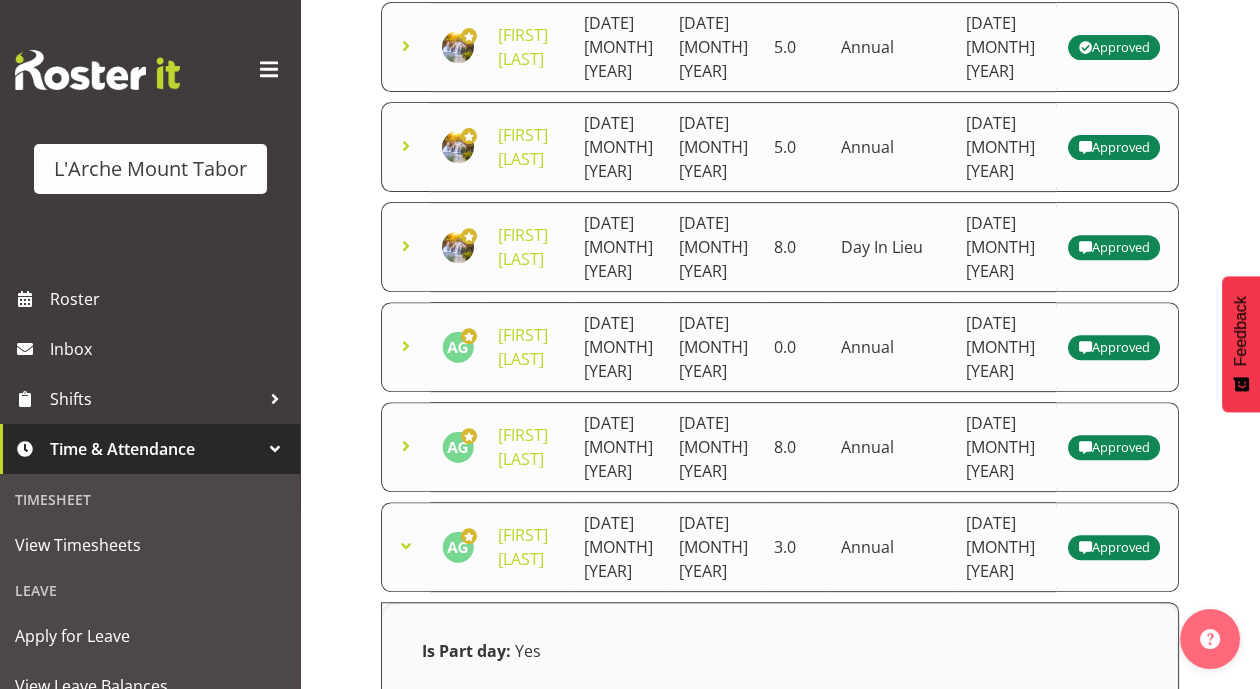 click at bounding box center (406, 546) 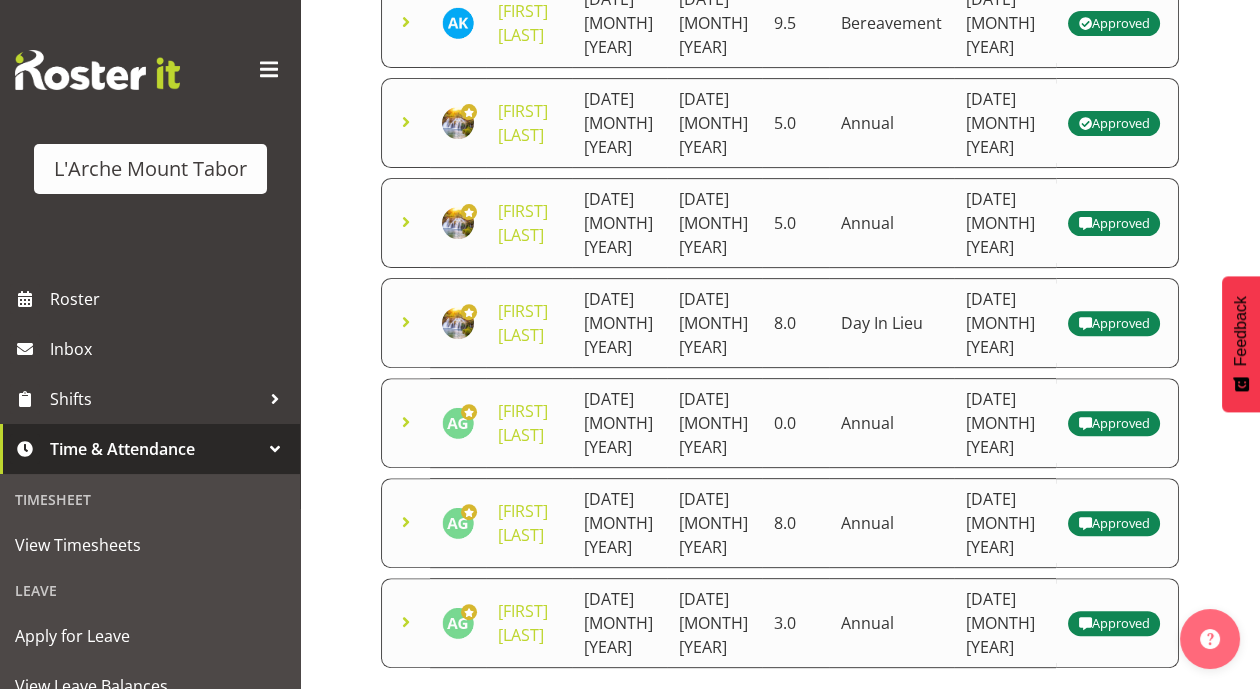 scroll, scrollTop: 1144, scrollLeft: 0, axis: vertical 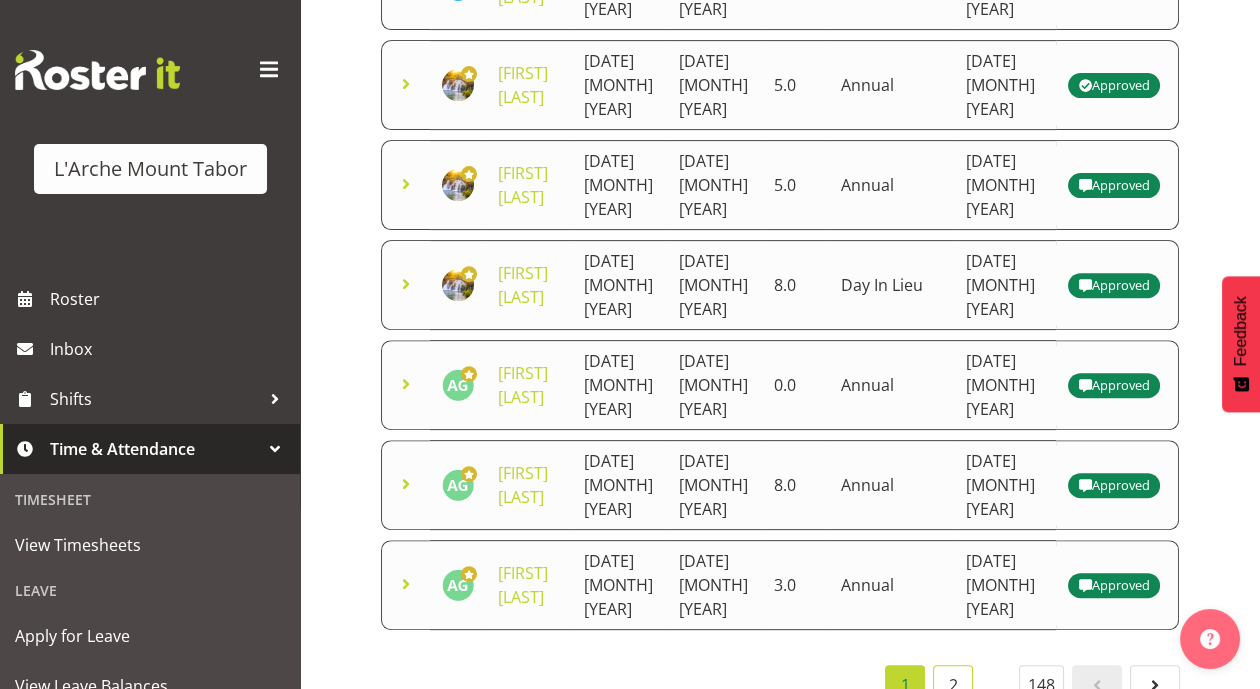 click on "2" at bounding box center (953, 685) 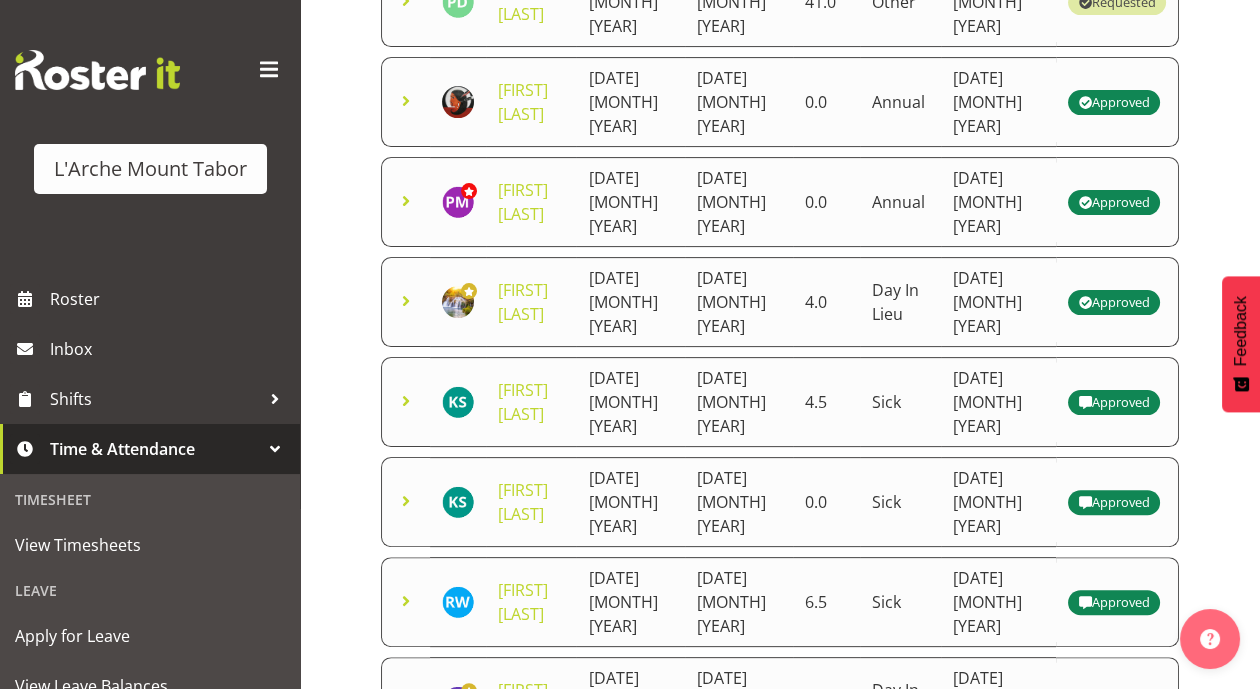scroll, scrollTop: 928, scrollLeft: 0, axis: vertical 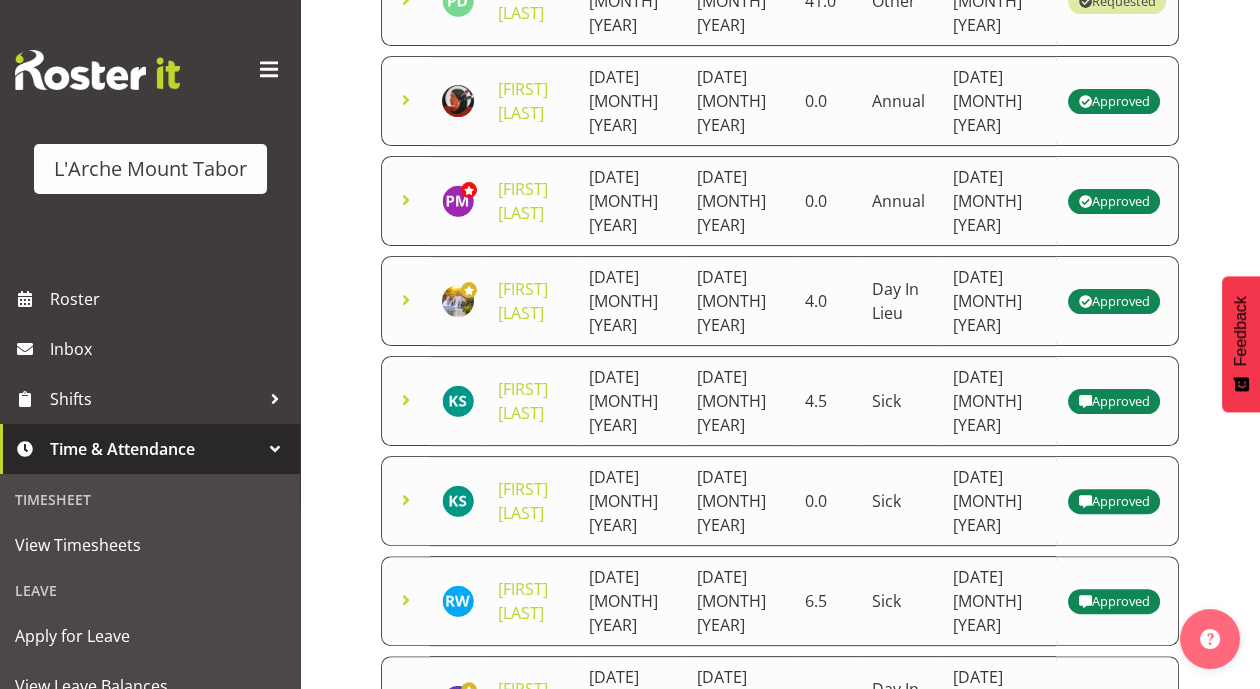 click on "3" at bounding box center (953, 901) 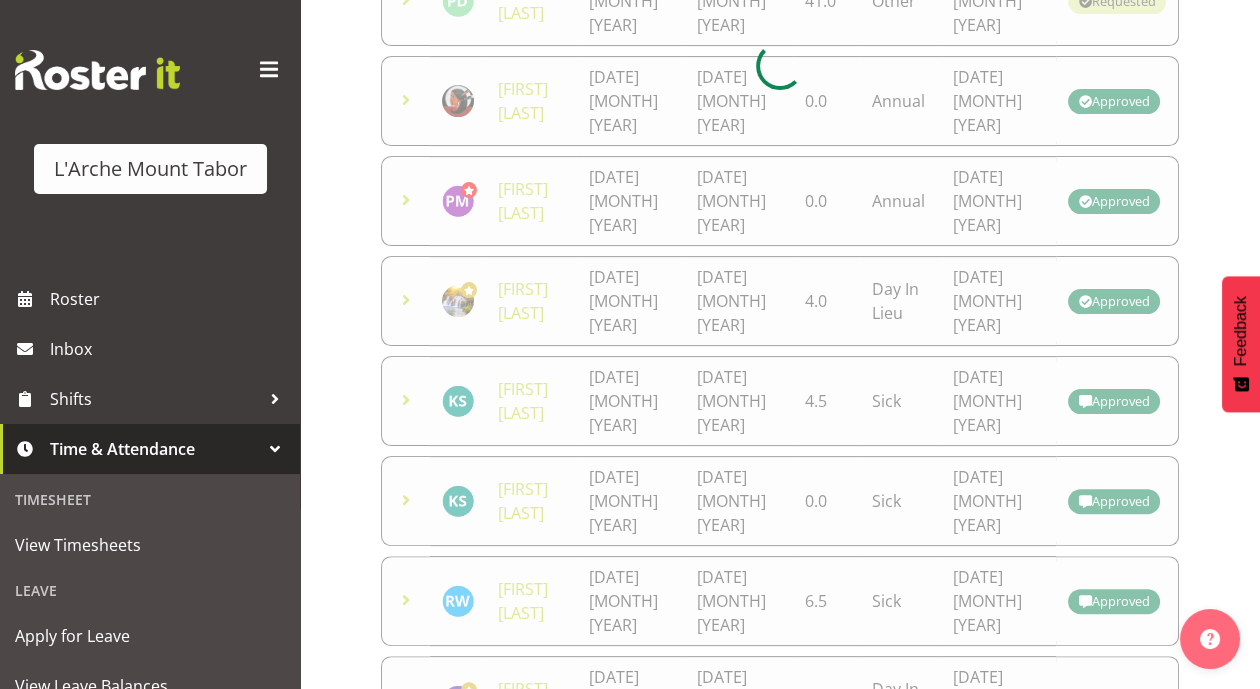 scroll, scrollTop: 832, scrollLeft: 0, axis: vertical 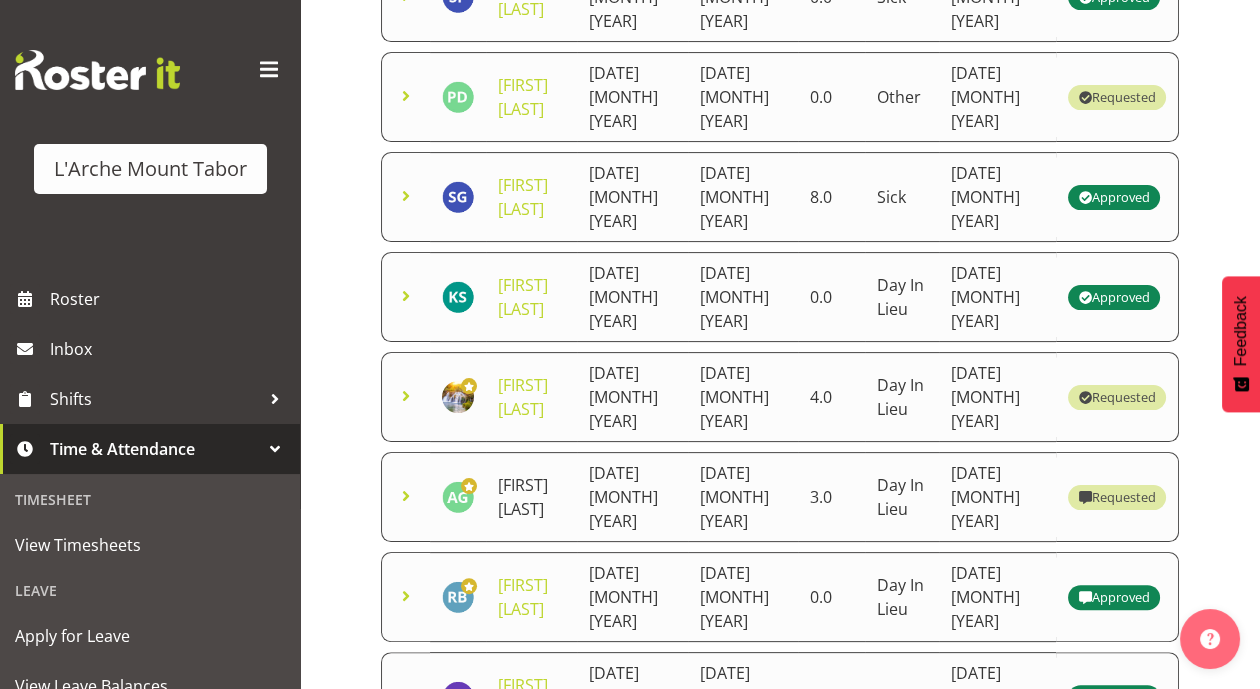click on "[FIRST] [LAST]" at bounding box center [523, 497] 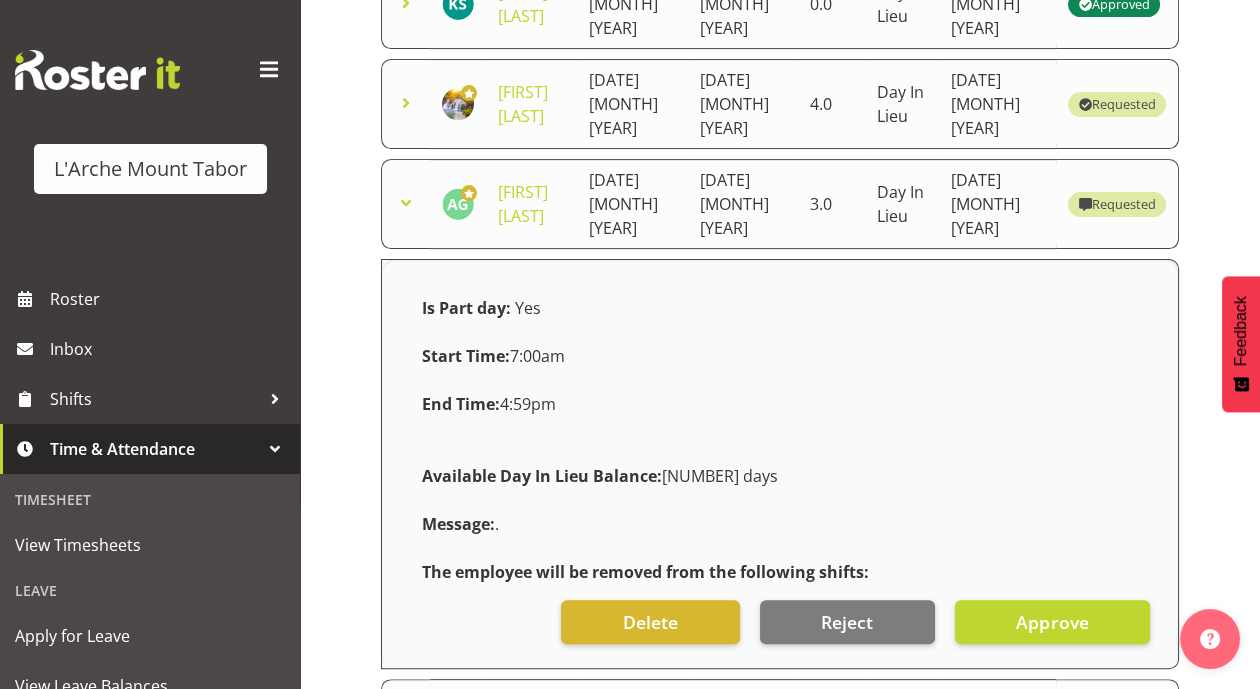 scroll, scrollTop: 949, scrollLeft: 0, axis: vertical 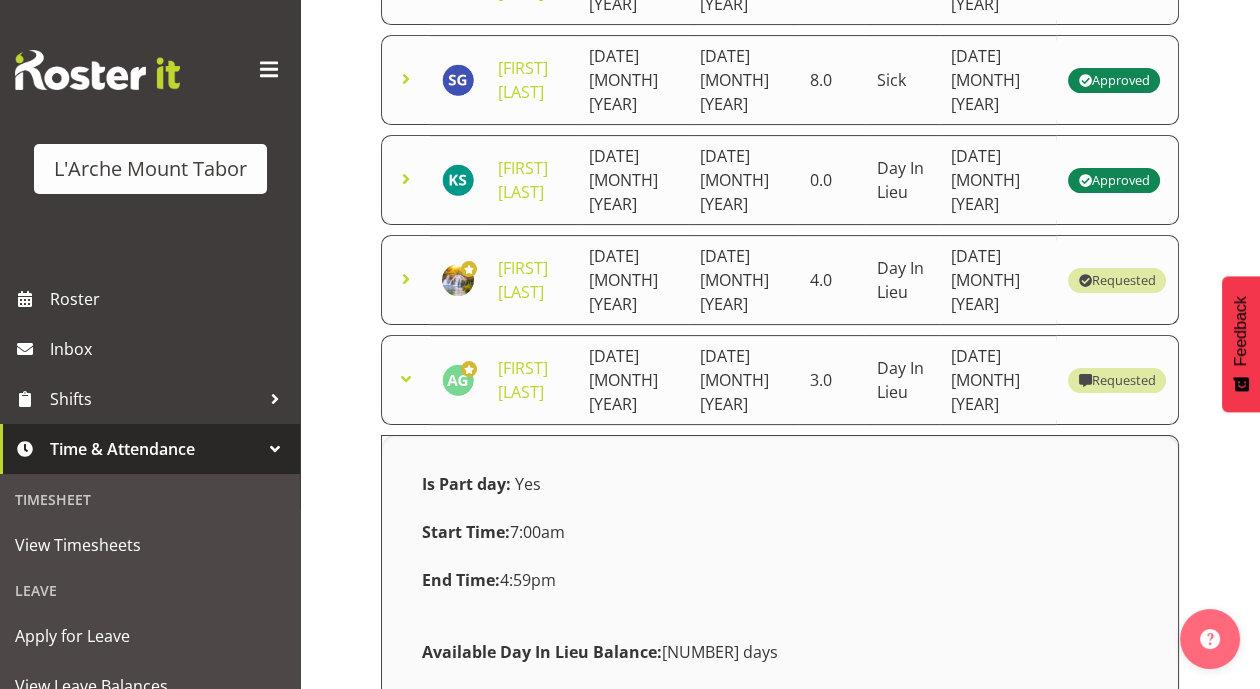 click on "Is Part day:    Yes   Start Time:
7:00am
End Time:
4:59pm
Available Day In Lieu Balance:
[NUMBER] days
Message:
.
The employee will be removed from the following shifts:" at bounding box center [780, 616] 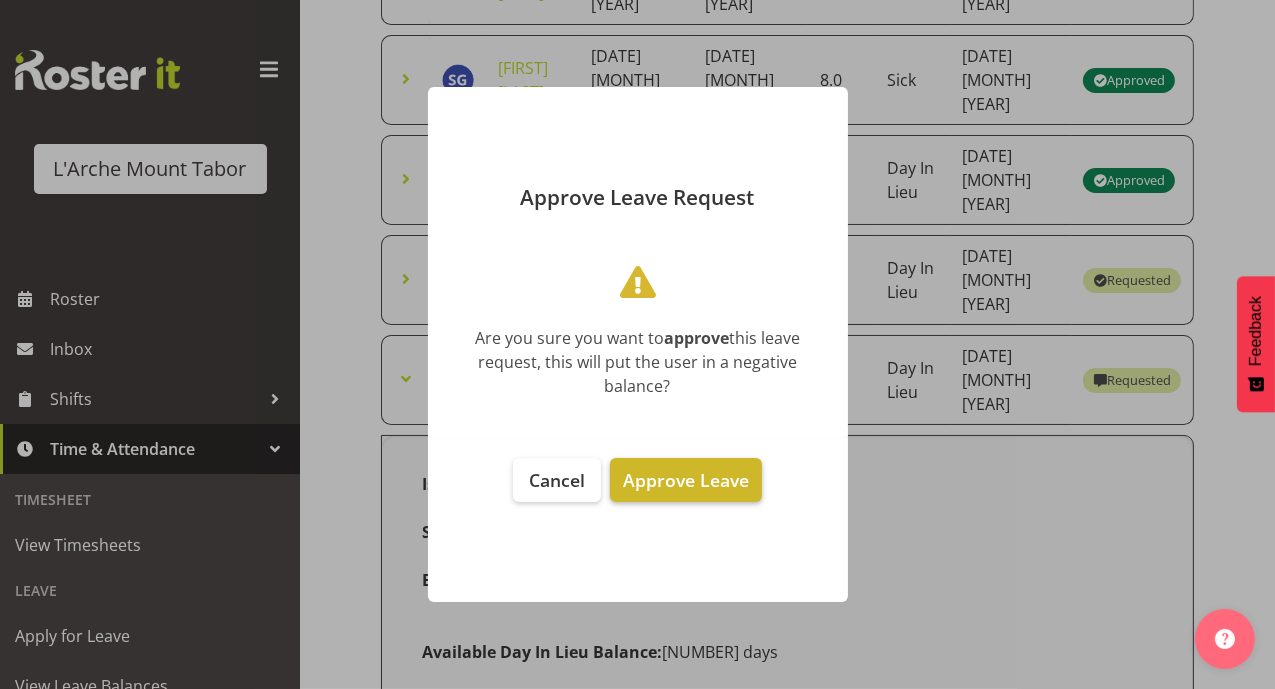 click on "Approve Leave" at bounding box center [686, 480] 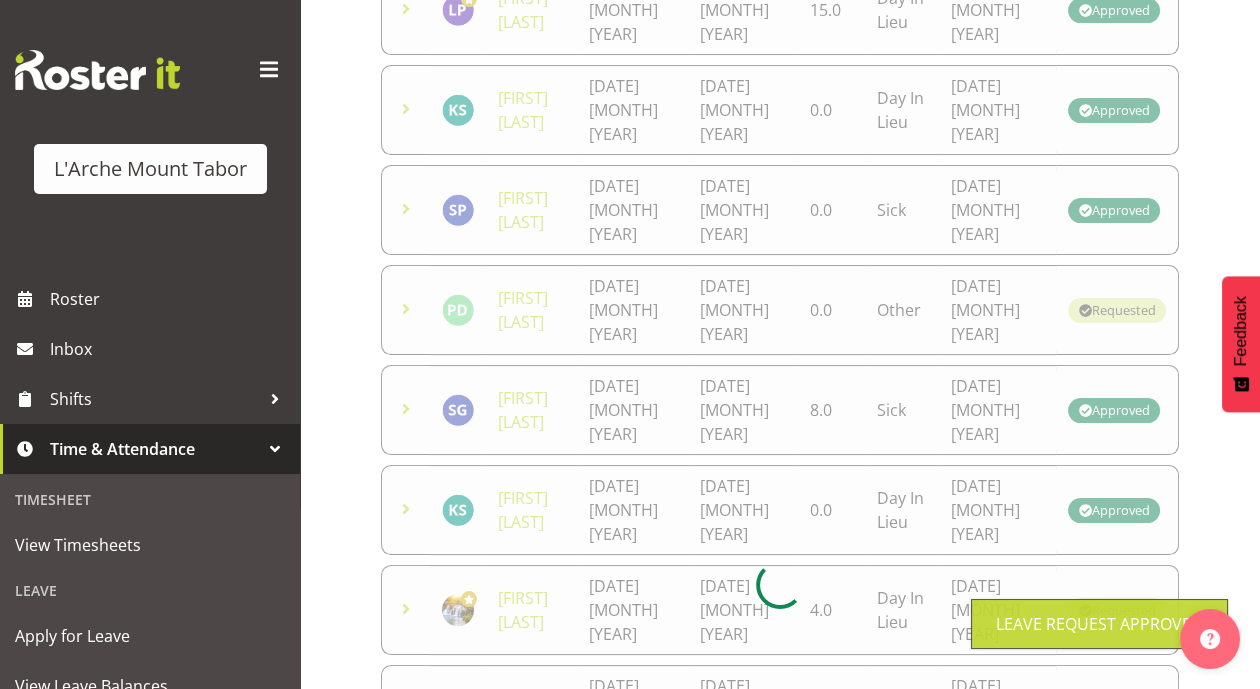 scroll, scrollTop: 618, scrollLeft: 0, axis: vertical 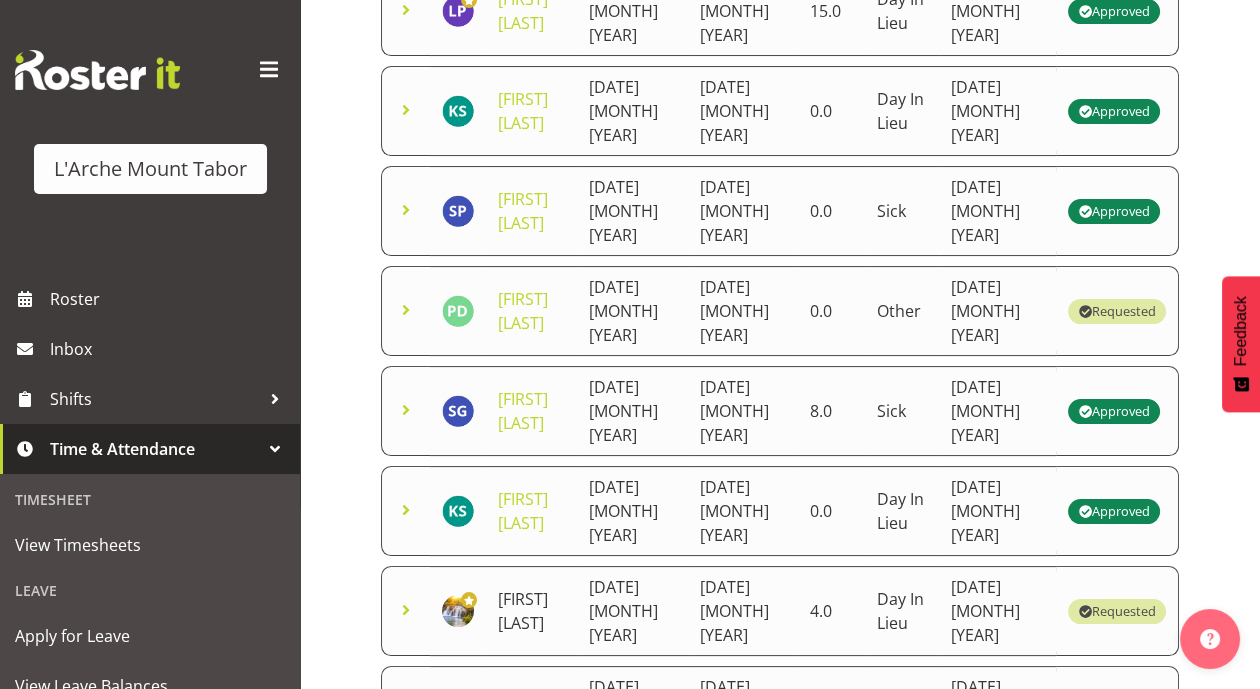 click on "[FIRST] [LAST]" at bounding box center (523, 611) 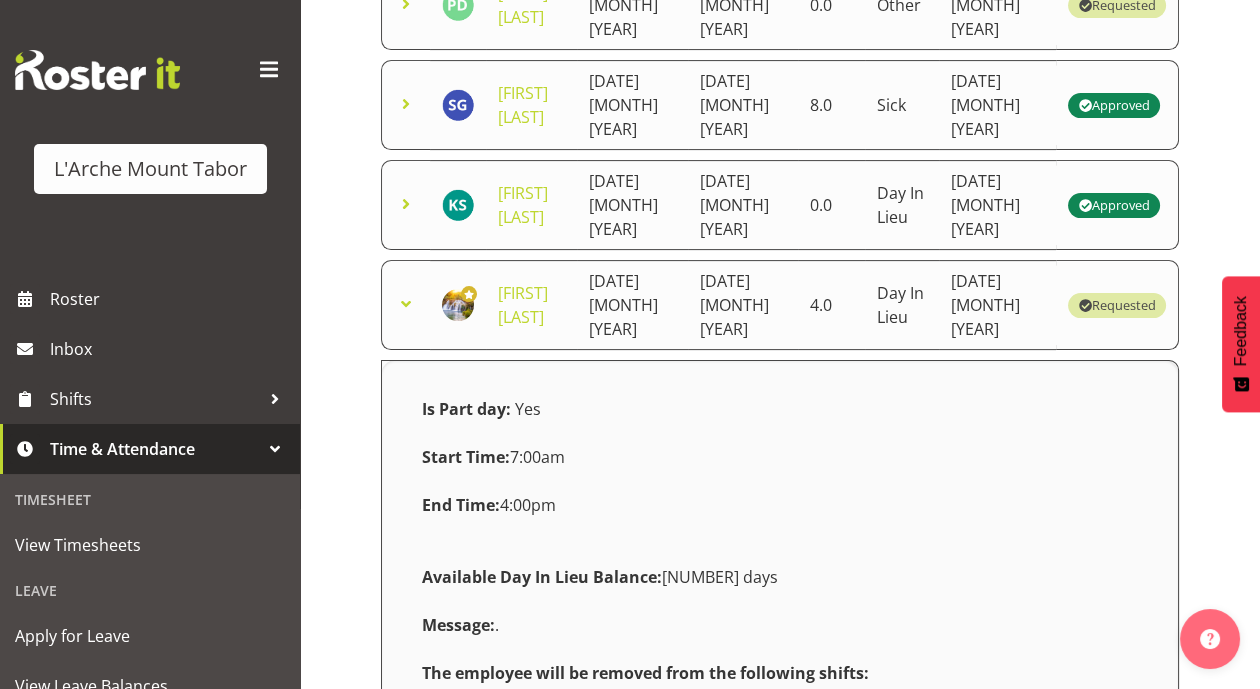 scroll, scrollTop: 1003, scrollLeft: 0, axis: vertical 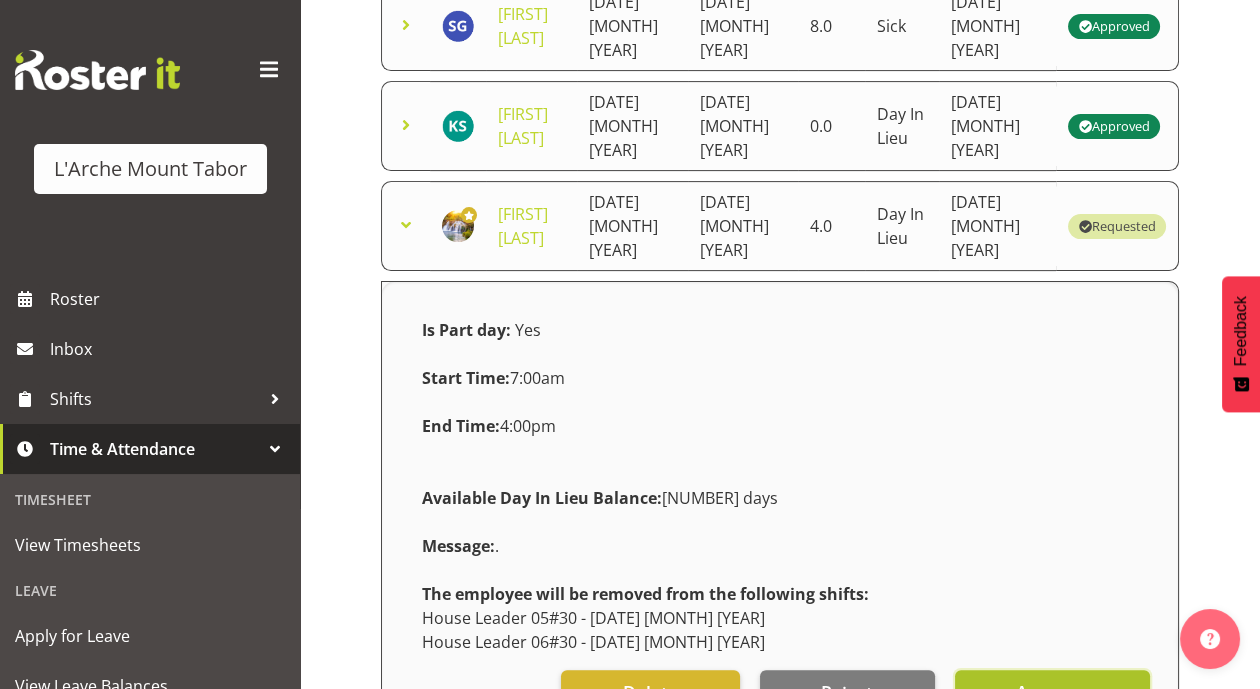 click on "Approve" at bounding box center (1052, 692) 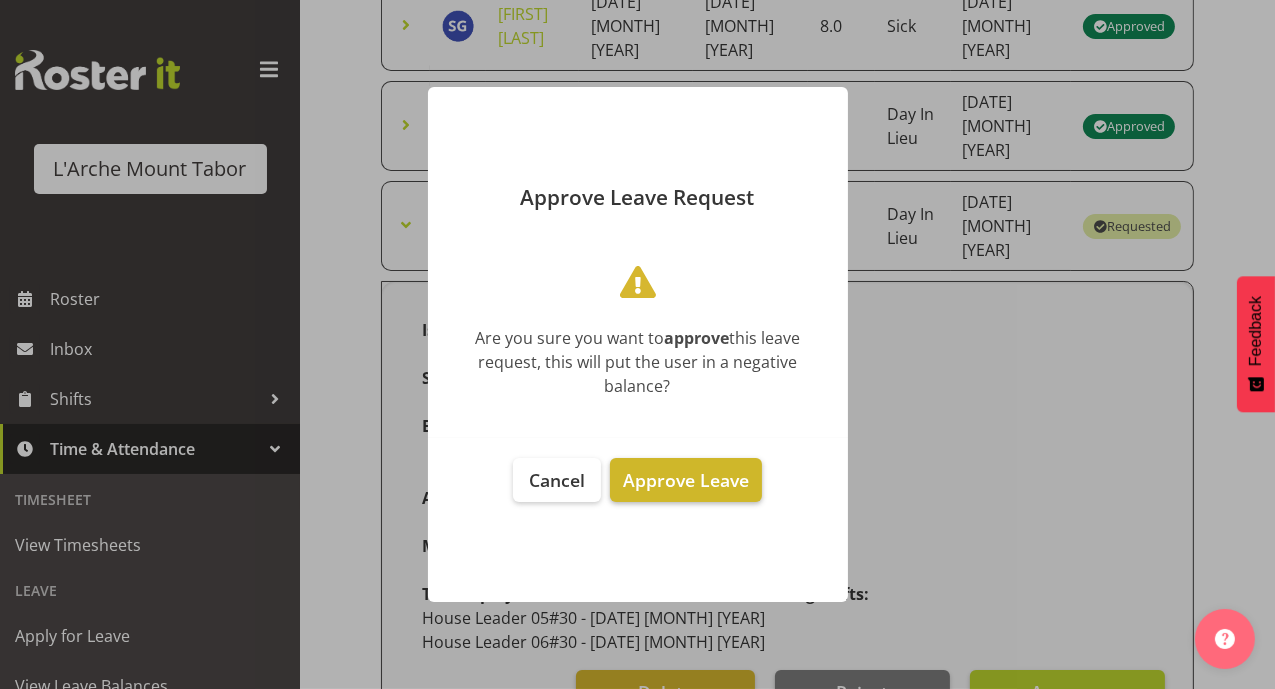 click on "Approve Leave" at bounding box center [686, 480] 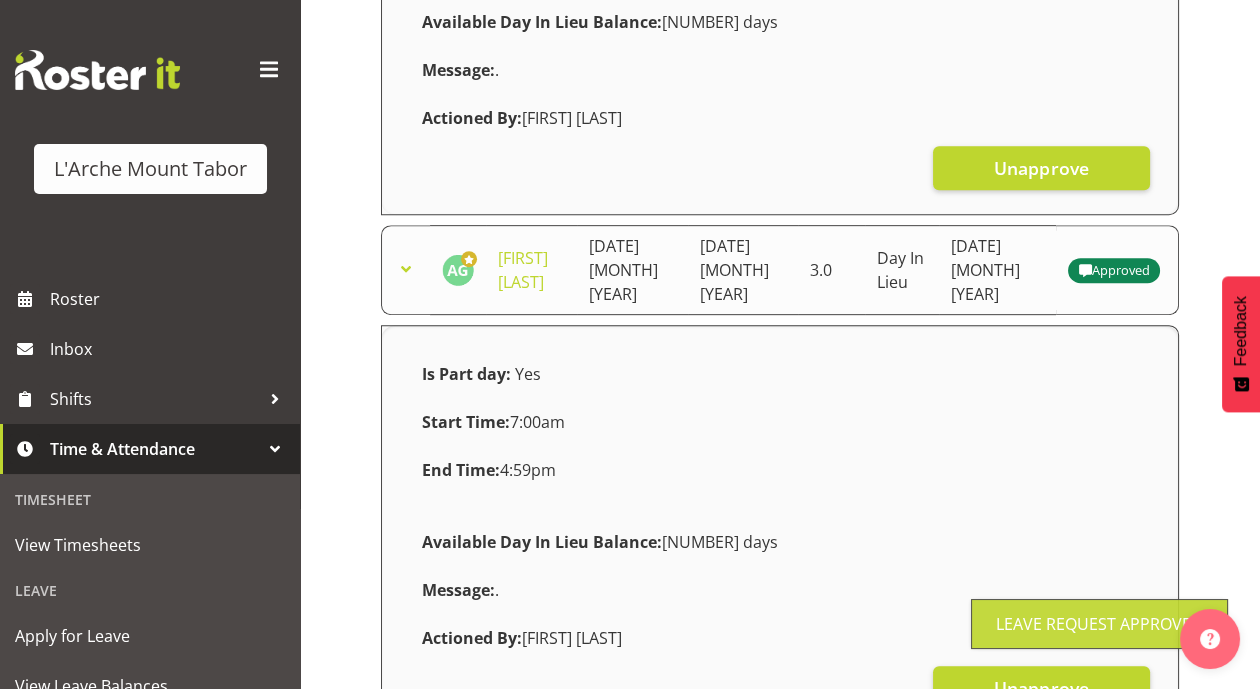 scroll, scrollTop: 1670, scrollLeft: 0, axis: vertical 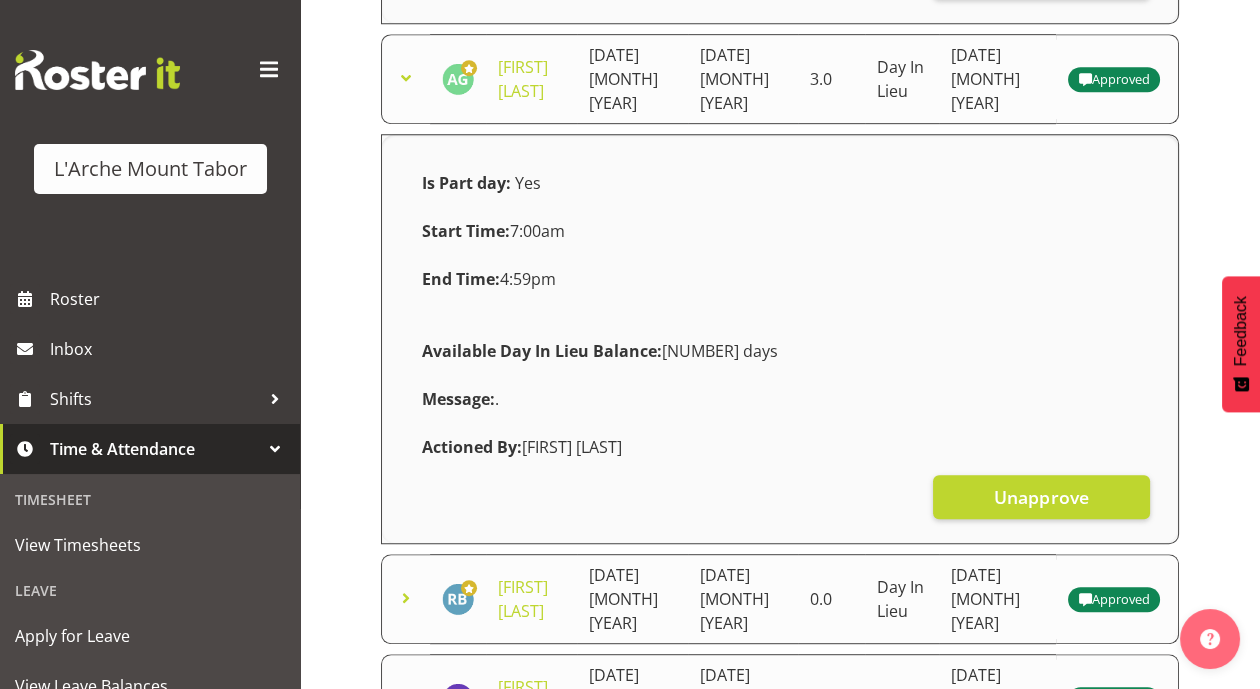 click on "4" at bounding box center [953, 999] 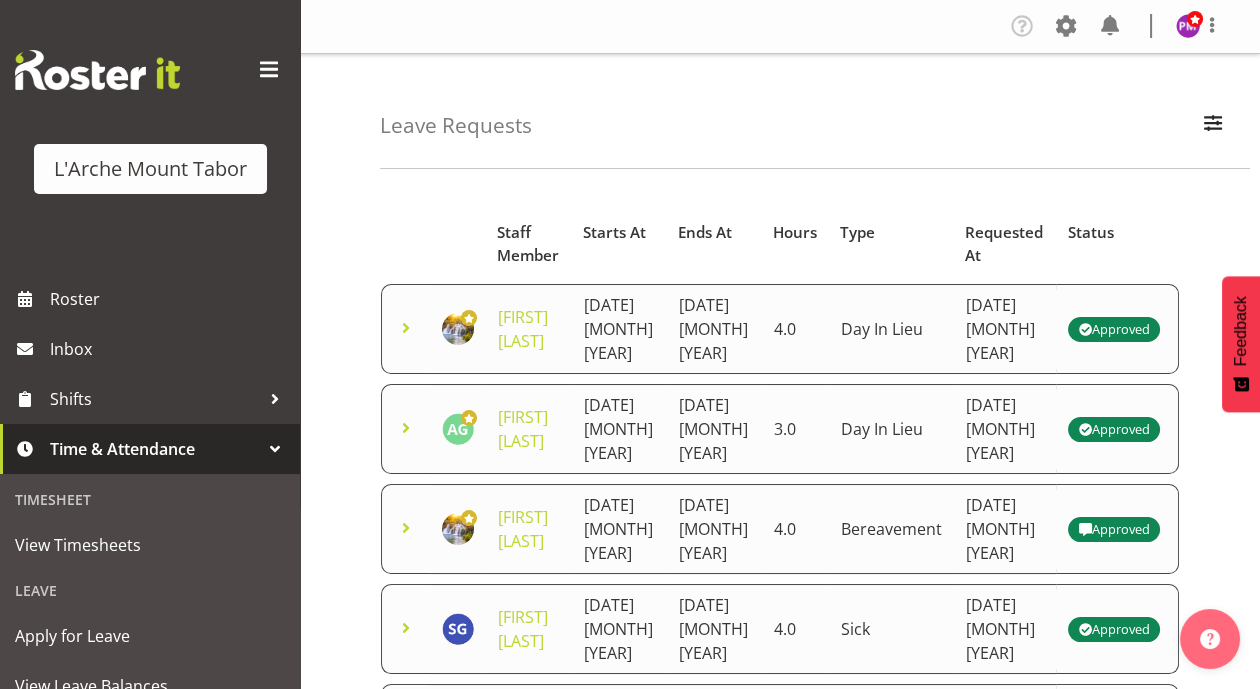 scroll, scrollTop: 1144, scrollLeft: 0, axis: vertical 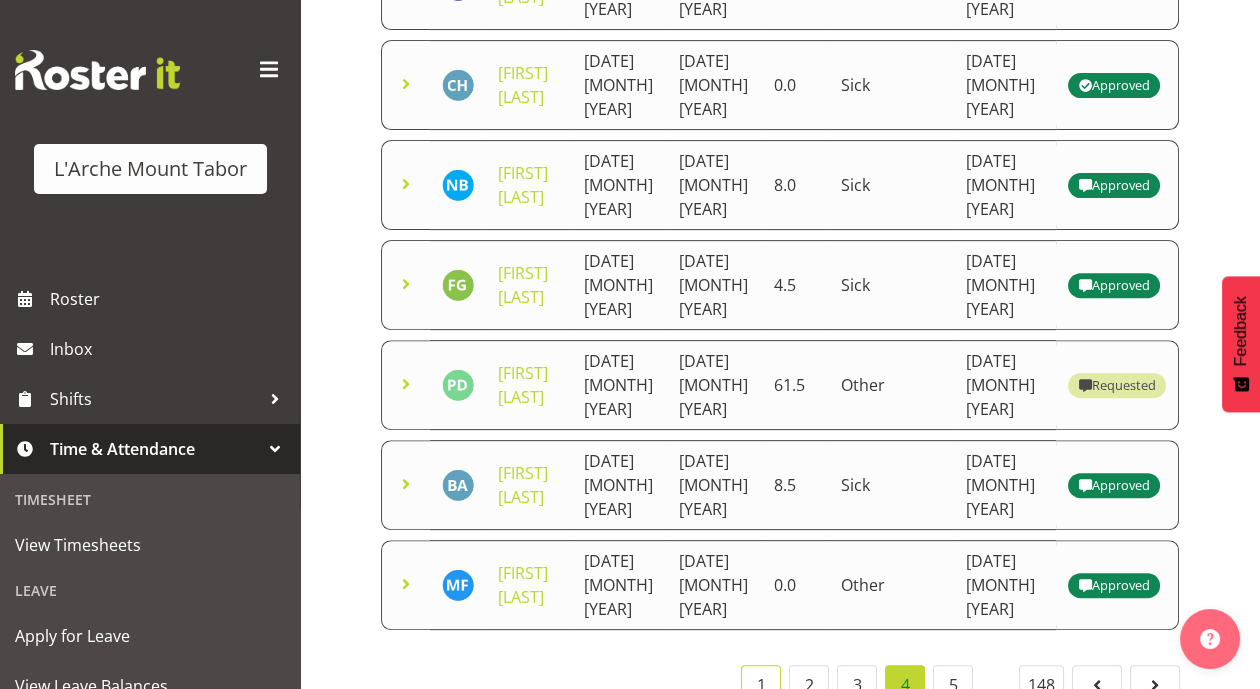 click on "1" at bounding box center [761, 685] 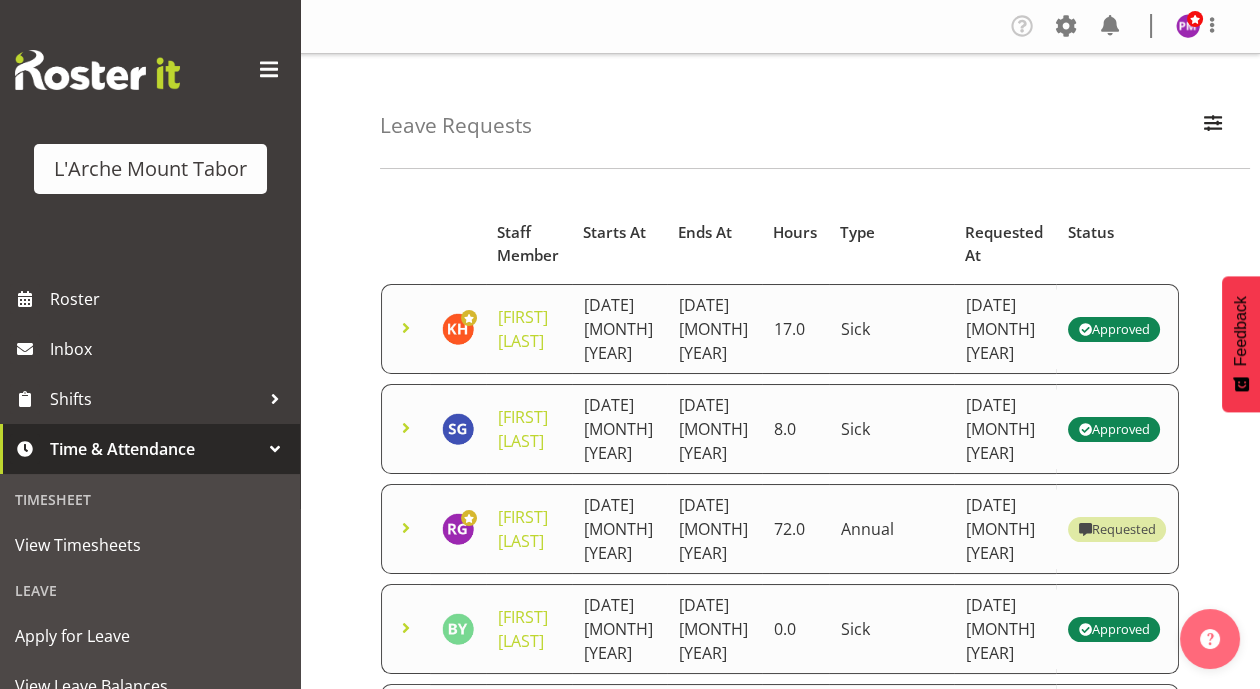 scroll, scrollTop: 1144, scrollLeft: 0, axis: vertical 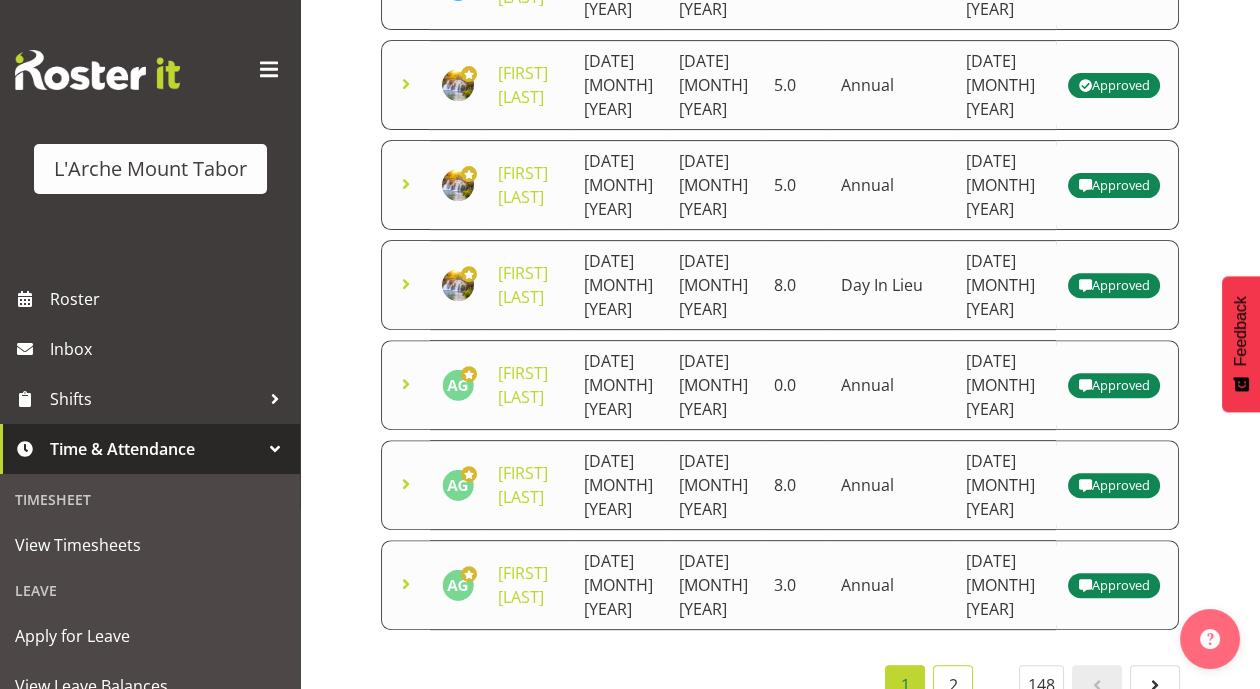 click on "2" at bounding box center (953, 685) 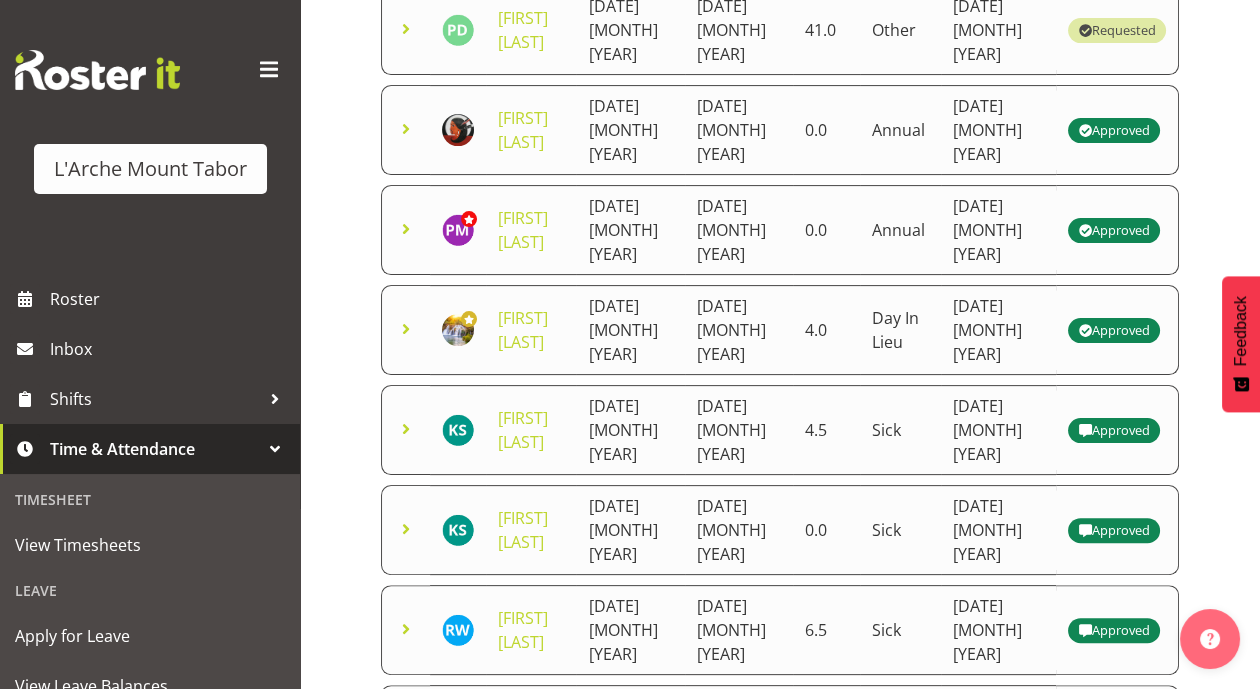 scroll, scrollTop: 928, scrollLeft: 0, axis: vertical 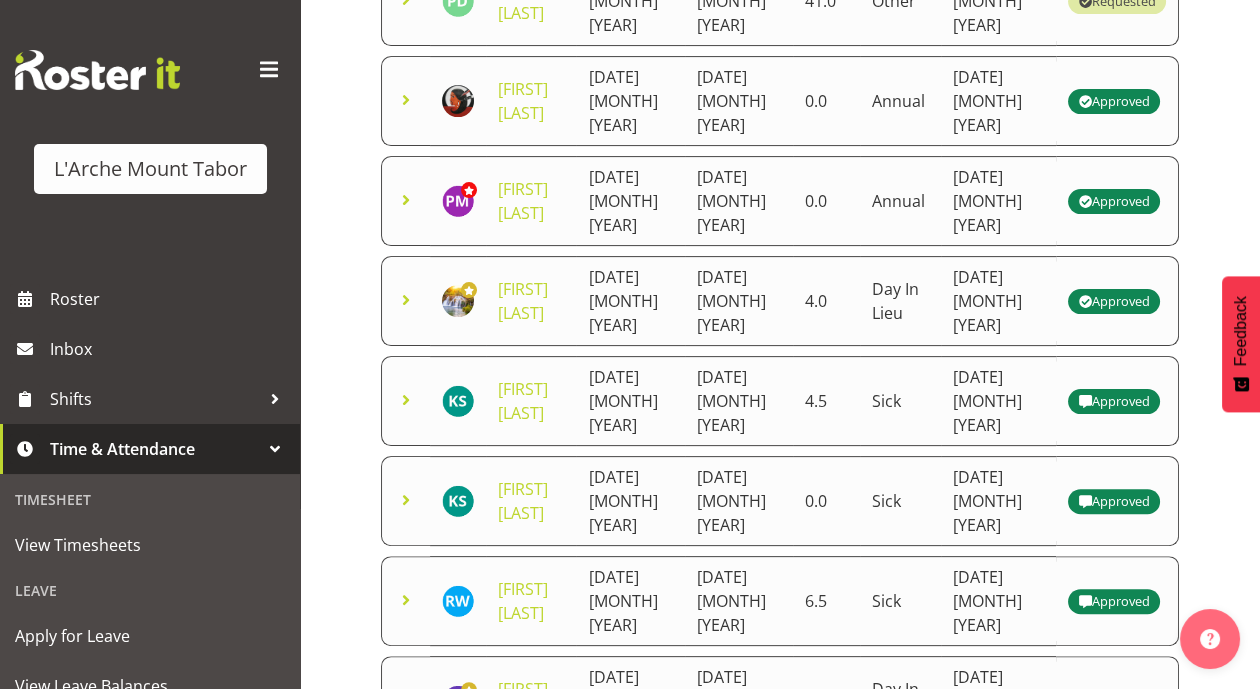 click on "3" at bounding box center (953, 901) 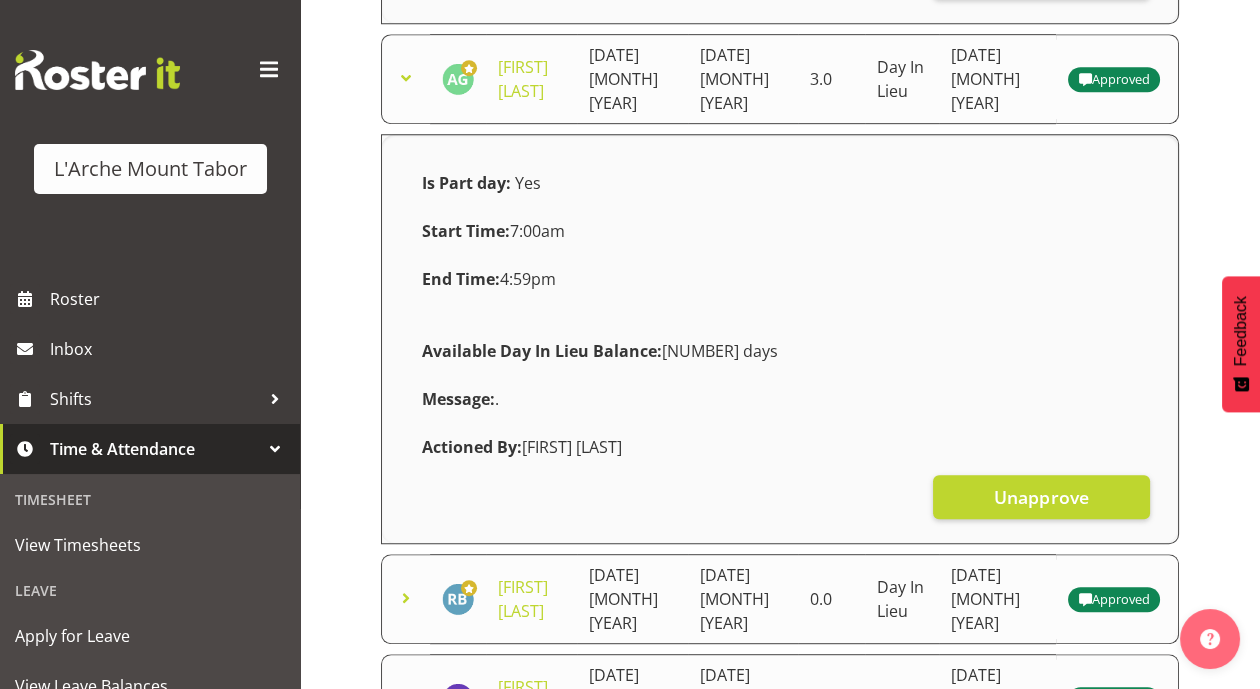scroll, scrollTop: 0, scrollLeft: 0, axis: both 